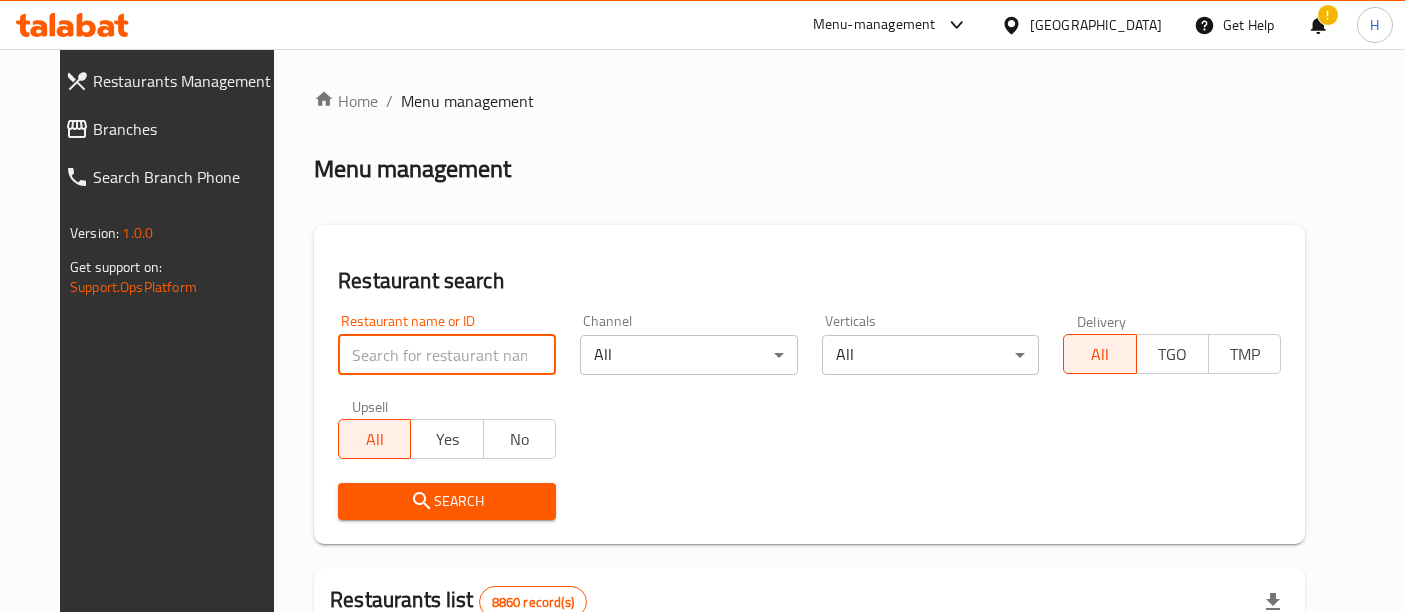 scroll, scrollTop: 0, scrollLeft: 0, axis: both 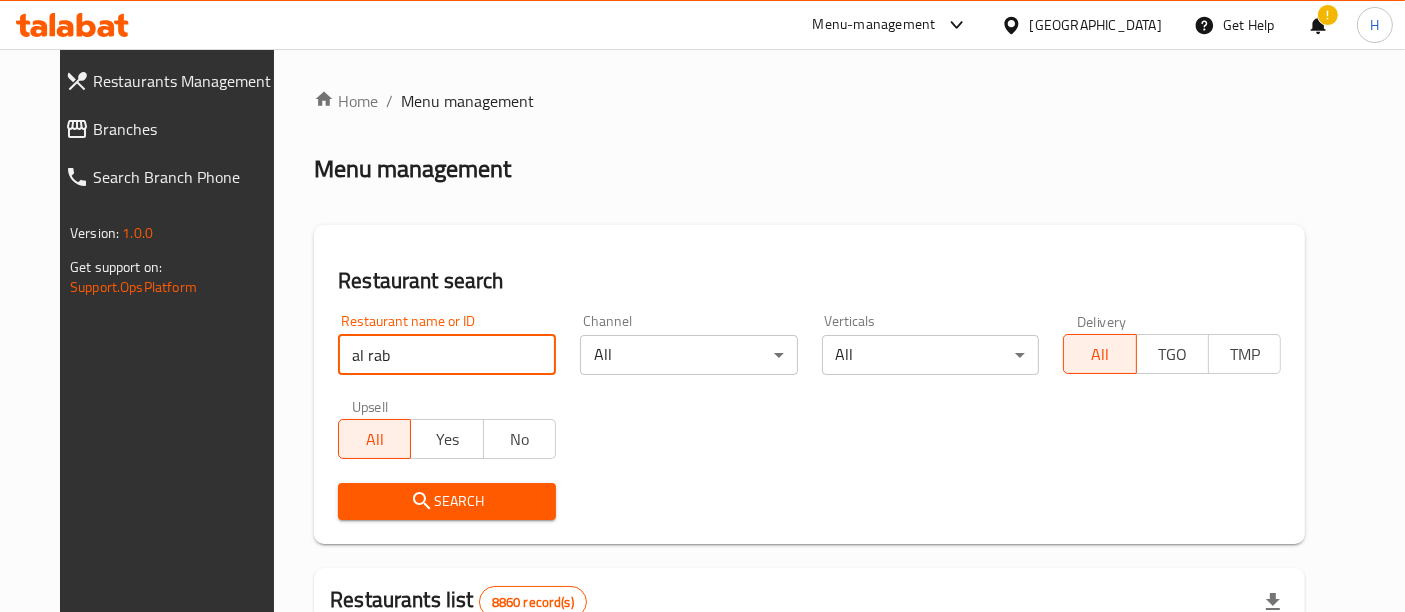 click on "Search" at bounding box center (447, 501) 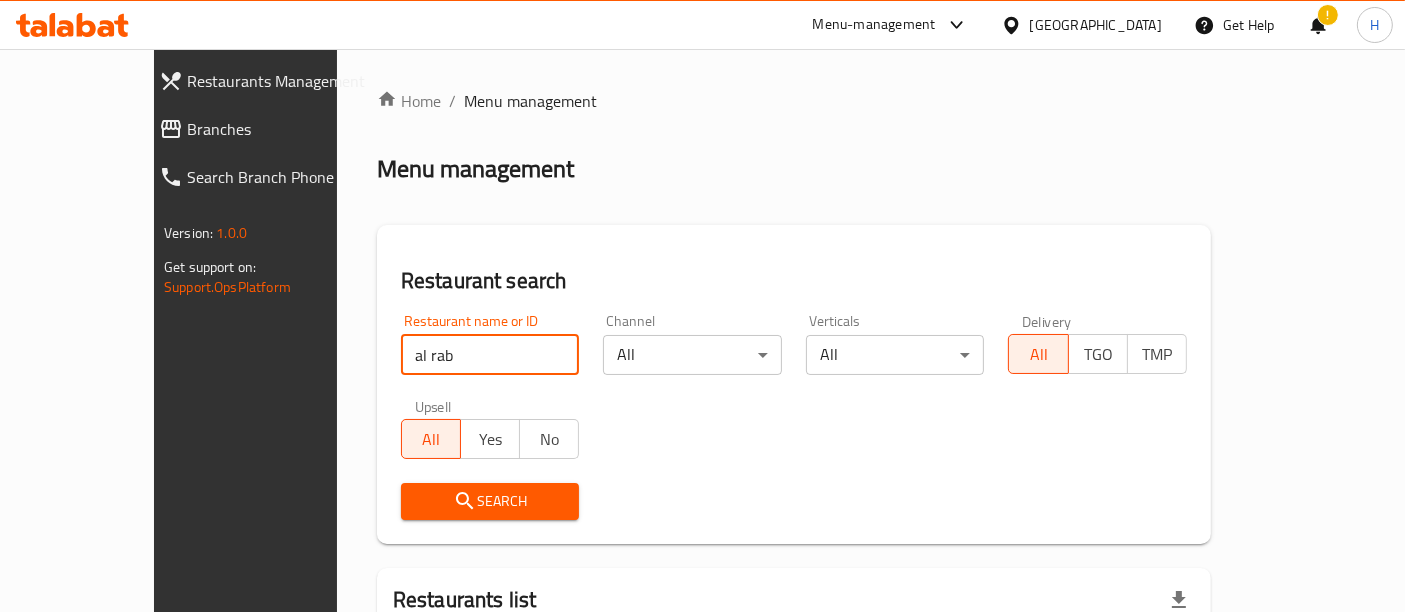 scroll, scrollTop: 203, scrollLeft: 0, axis: vertical 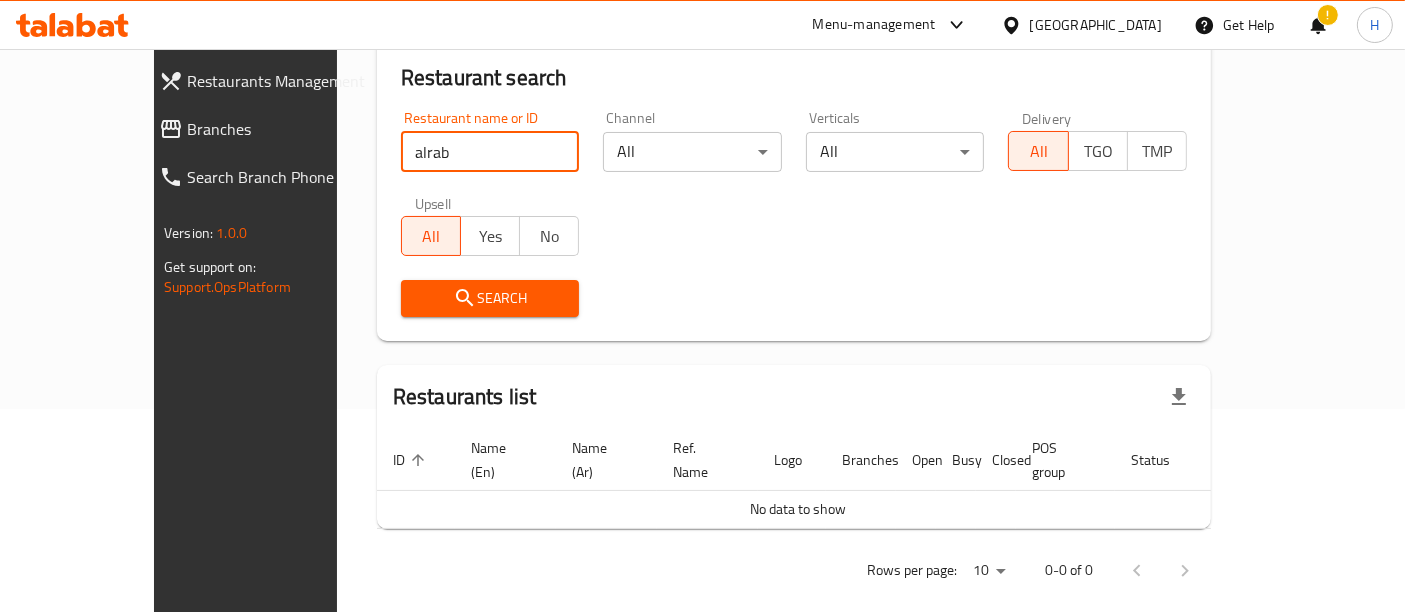 click on "Search" at bounding box center (490, 298) 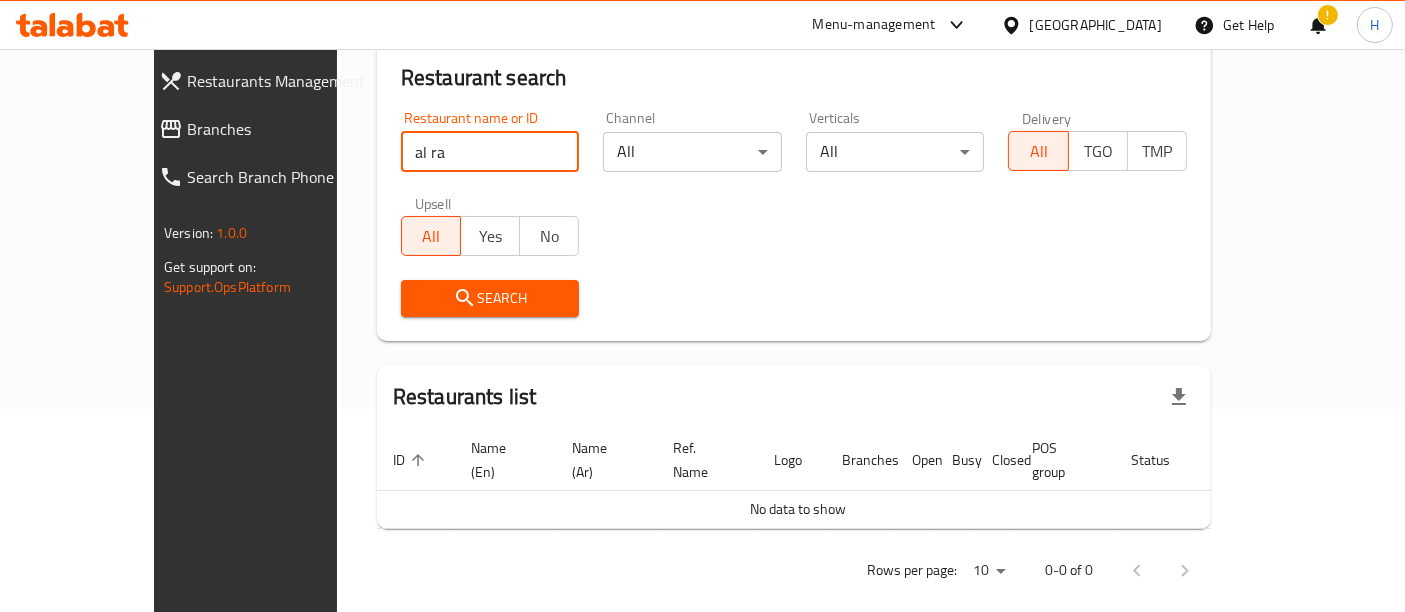 click on "Search" at bounding box center [490, 298] 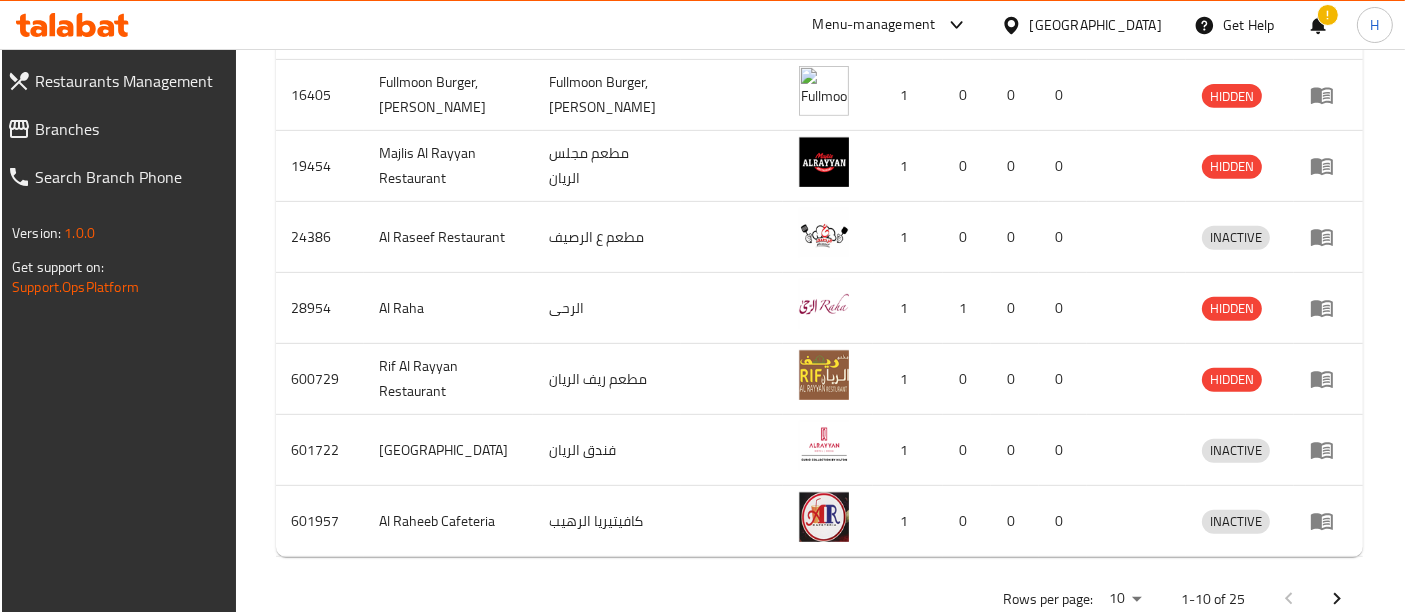 scroll, scrollTop: 898, scrollLeft: 0, axis: vertical 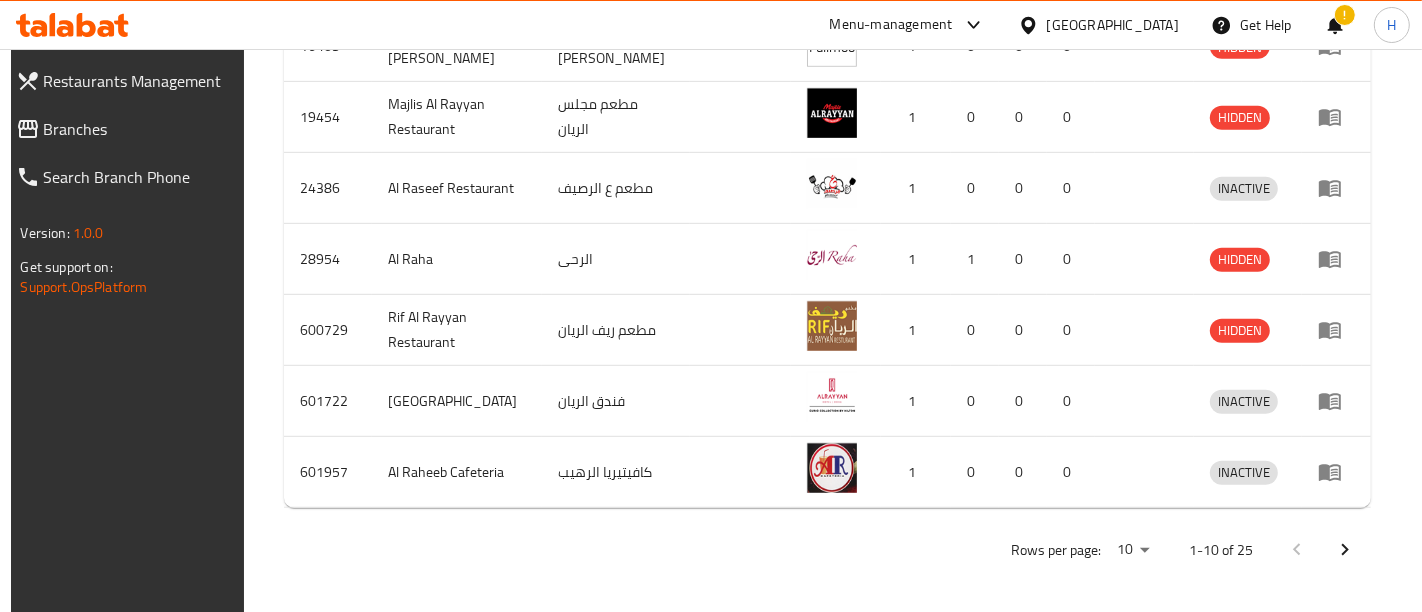 click on "​ Menu-management [GEOGRAPHIC_DATA] Get Help ! H   Restaurants Management   Branches   Search Branch Phone  Version:    1.0.0  Get support on:    Support.OpsPlatform Home / Menu management Menu management Restaurant search Restaurant name or ID al ra Restaurant name or ID Channel All ​ Verticals All ​ Delivery All TGO TMP Upsell All Yes No   Search Restaurants list   25 record(s) ID sorted ascending Name (En) Name (Ar) Ref. Name Logo Branches Open Busy Closed POS group Status Action 1484 Al Raqi مطابخ الراقى  0 0 0 0 INACTIVE 1485 Al Raqi مطابخ الراقى 1 0 0 0 INACTIVE 11797 Al Rail Cafeteria كافيتريا الريل 1 1 0 0 HIDDEN 16405 Fullmoon Burger, AL RAYYAN Fullmoon Burger, AL RAYYAN 1 0 0 0 HIDDEN 19454 Majlis Al Rayyan  Restaurant مطعم مجلس الريان 1 0 0 0 HIDDEN 24386 Al Raseef Restaurant مطعم ع الرصيف 1 0 0 0 INACTIVE 28954 Al Raha الرحى 1 1 0 0 HIDDEN 600729 Rif Al Rayyan Restaurant مطعم ريف الريان 1 0 0 0 HIDDEN 601722 [GEOGRAPHIC_DATA] 1" at bounding box center [711, -568] 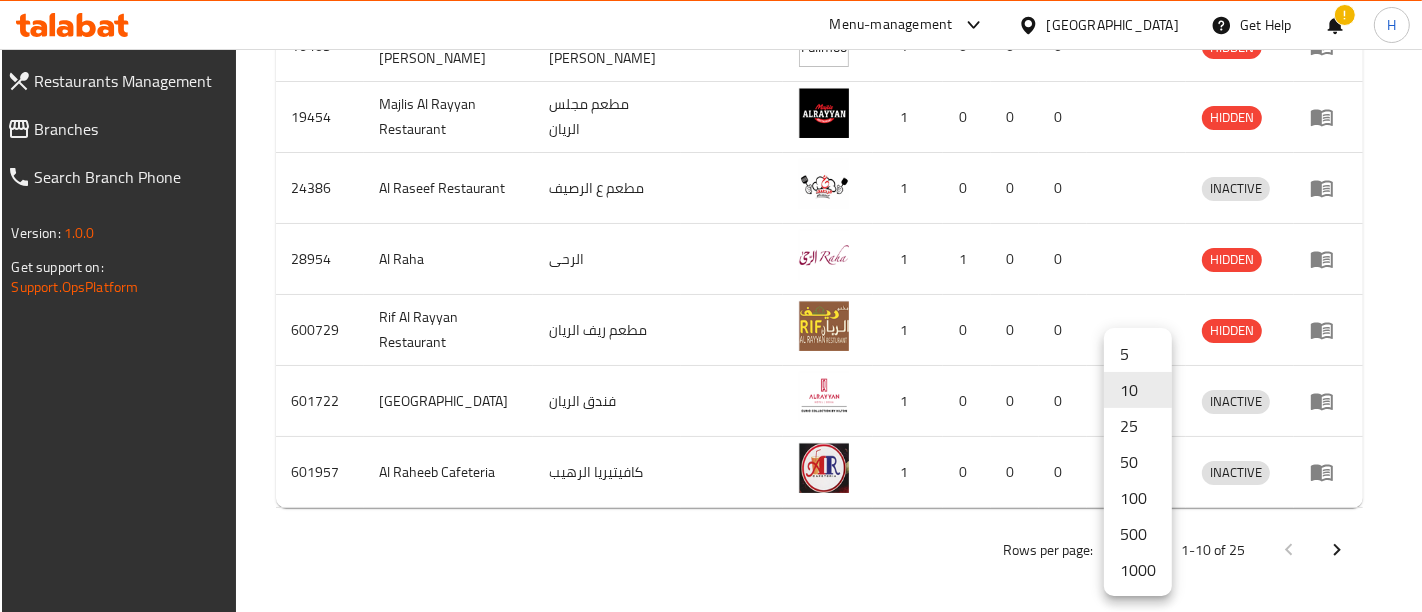 click on "1000" at bounding box center [1138, 570] 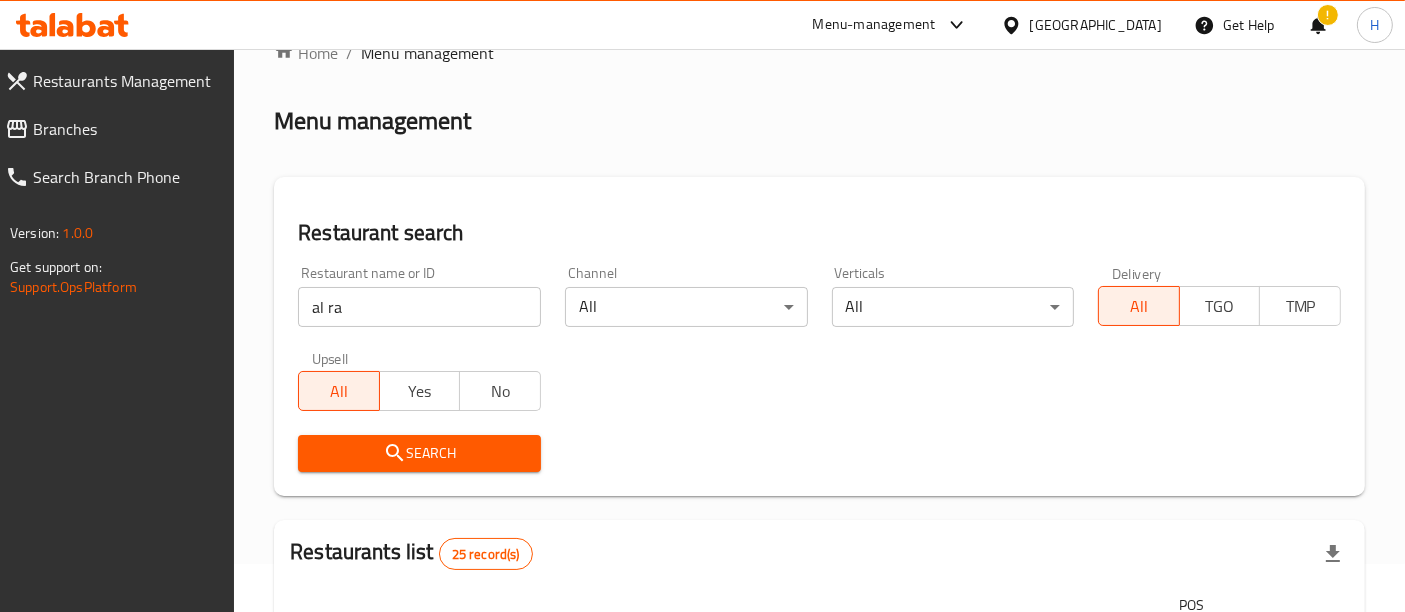 scroll, scrollTop: 47, scrollLeft: 0, axis: vertical 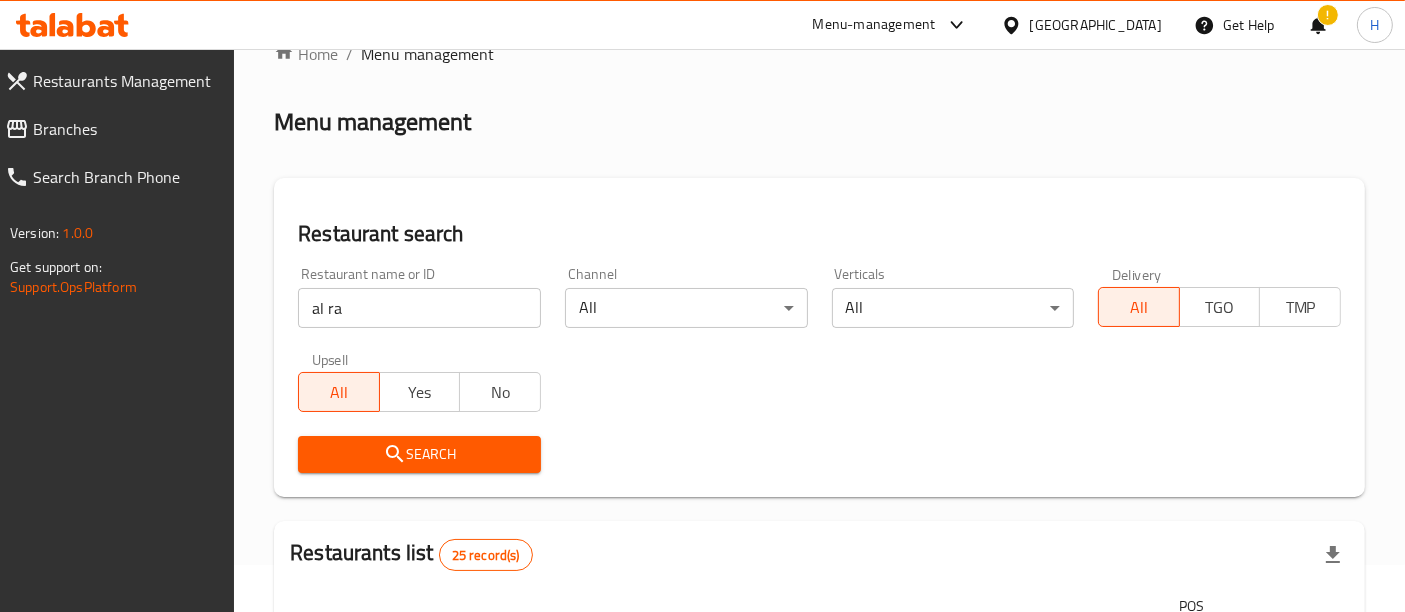 click on "al ra" at bounding box center [419, 308] 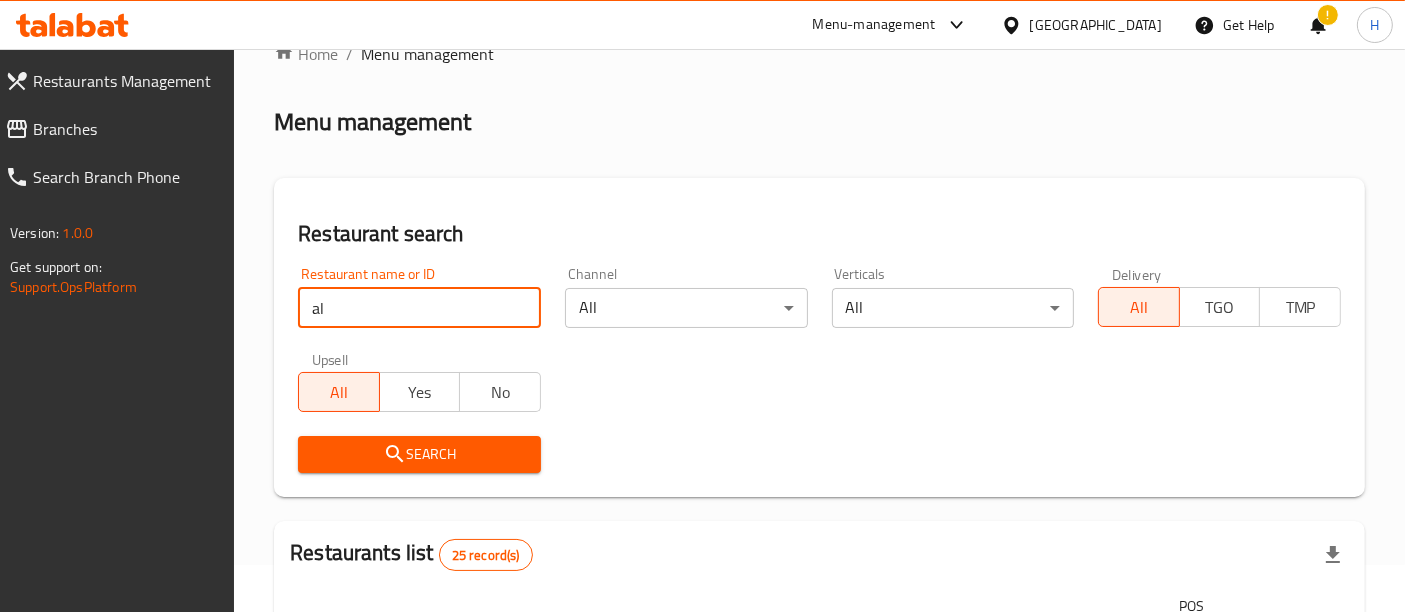 type on "a" 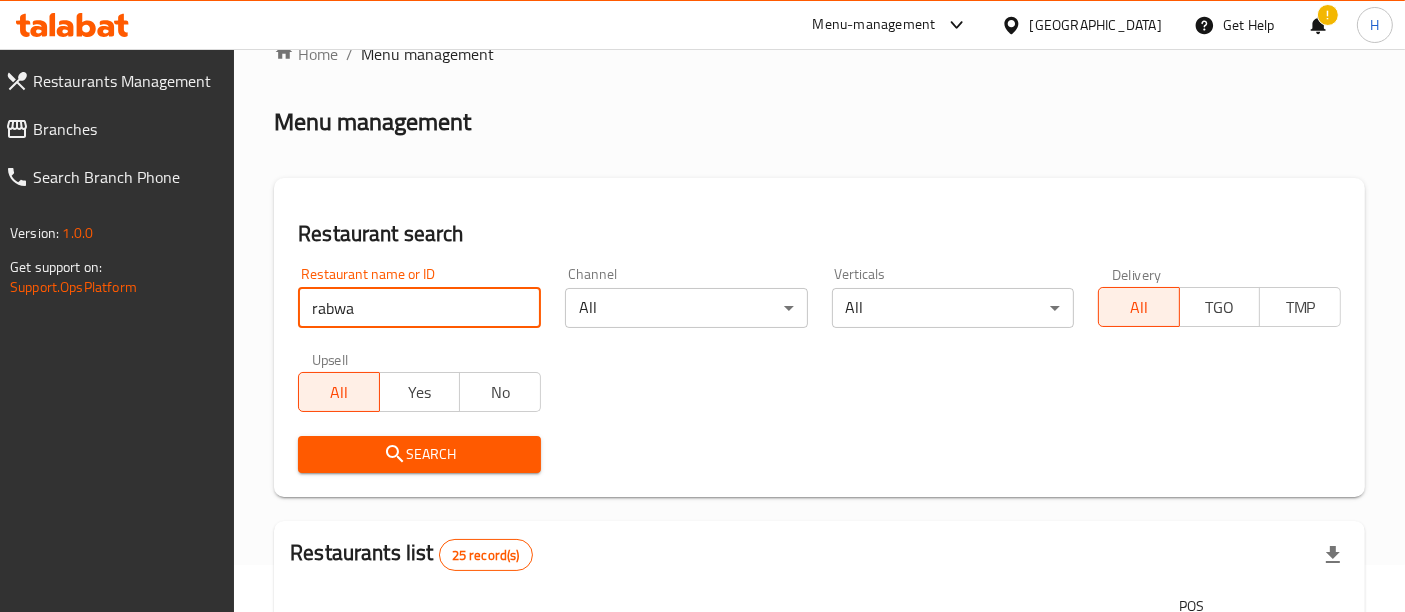type on "rabwa" 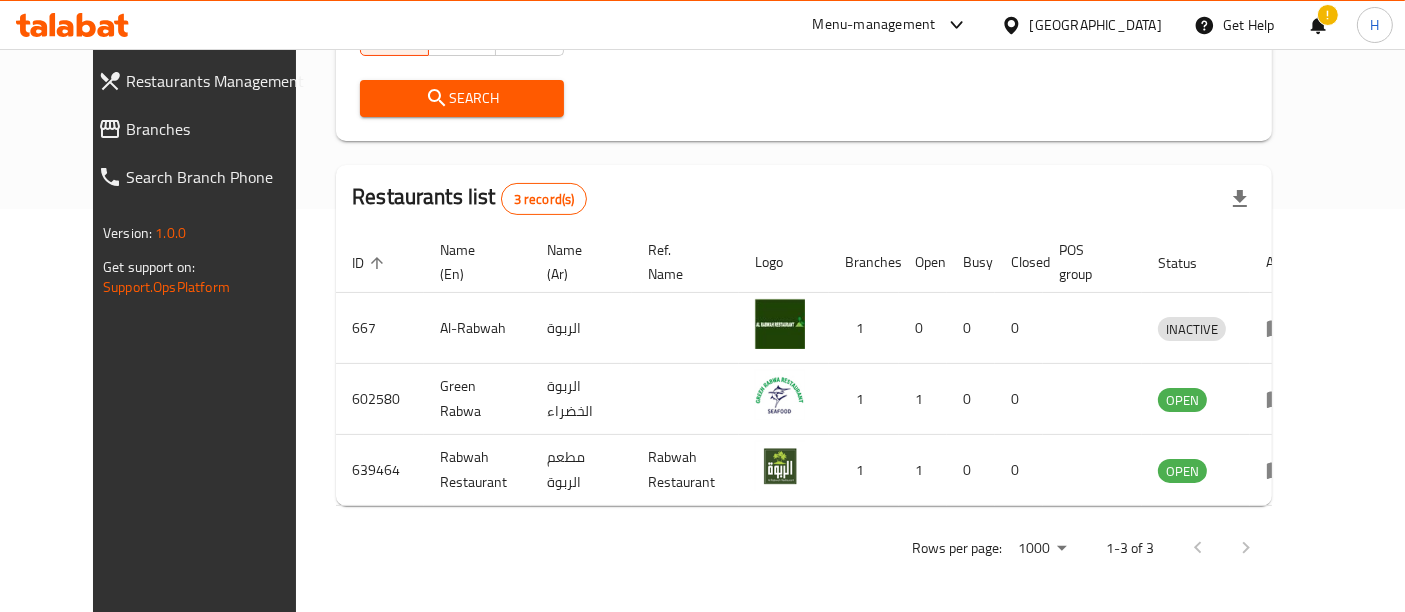 scroll, scrollTop: 402, scrollLeft: 0, axis: vertical 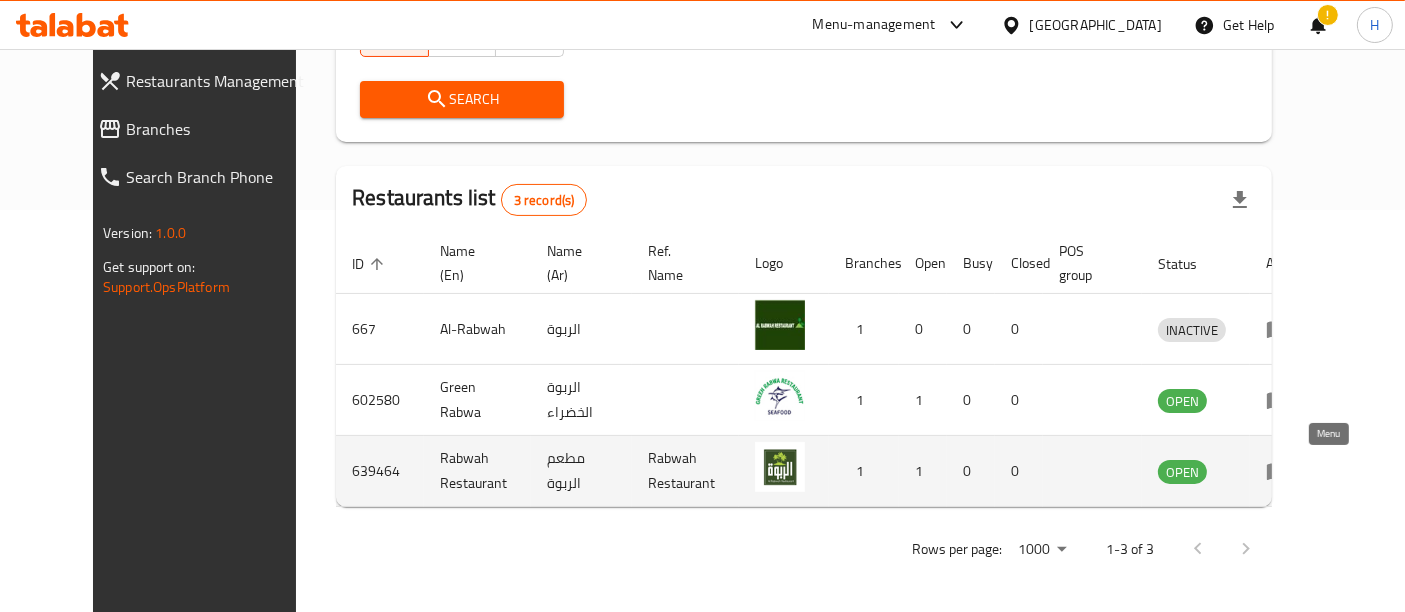 click 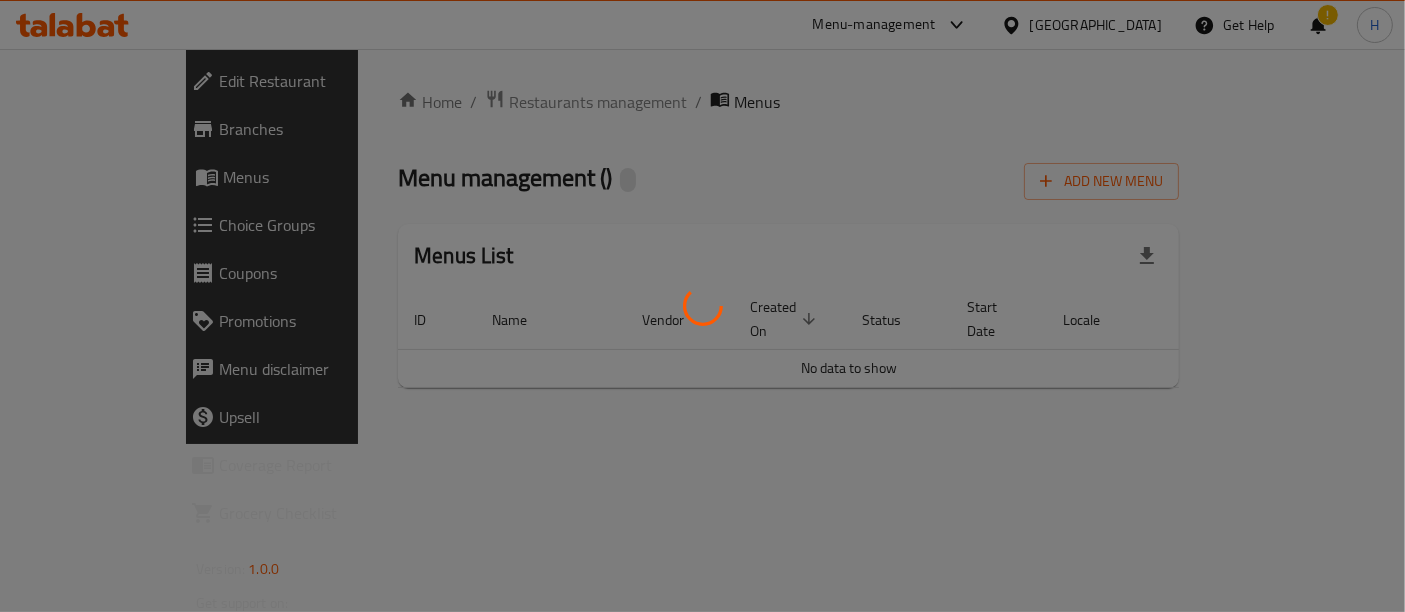 scroll, scrollTop: 0, scrollLeft: 0, axis: both 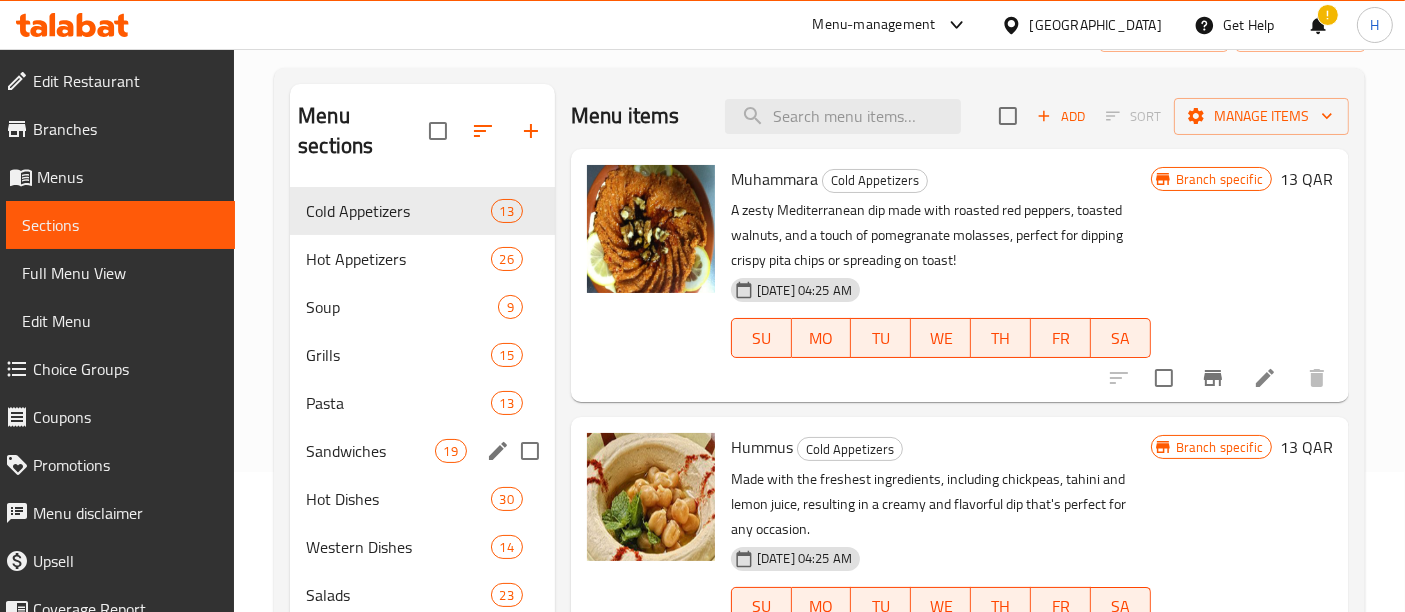 click on "Sandwiches" at bounding box center [370, 451] 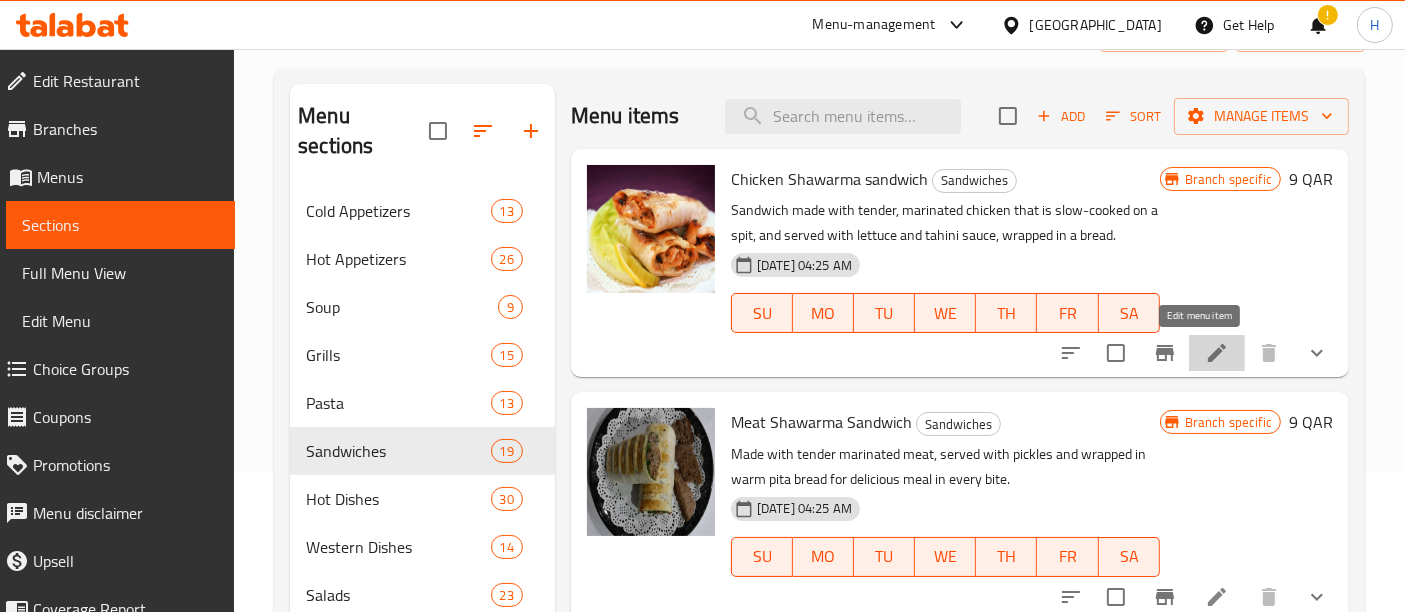 click 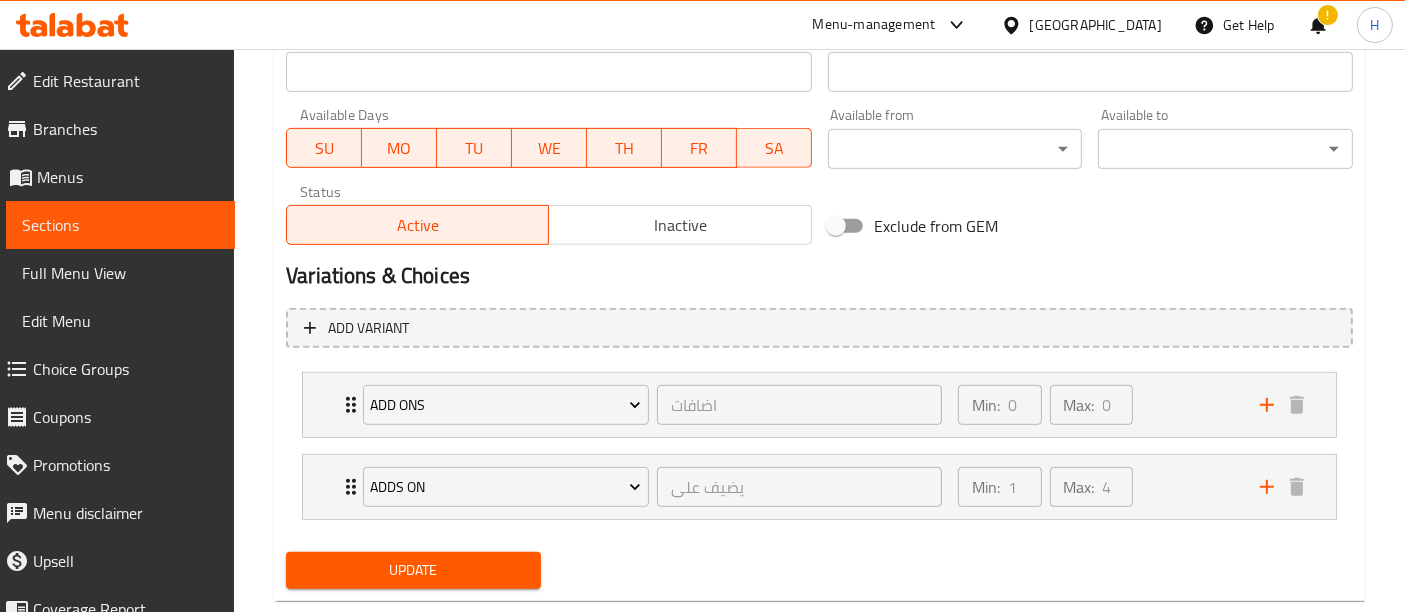 scroll, scrollTop: 903, scrollLeft: 0, axis: vertical 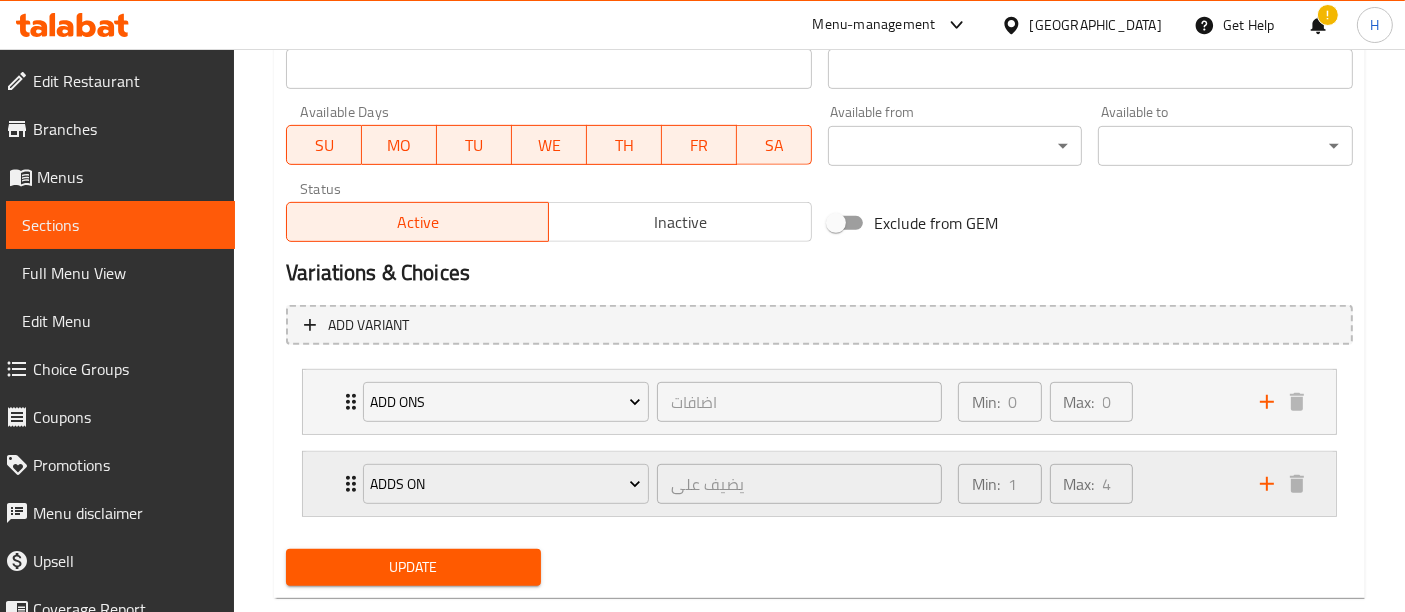 click on "Min: 1 ​ Max: 4 ​" at bounding box center [1097, 484] 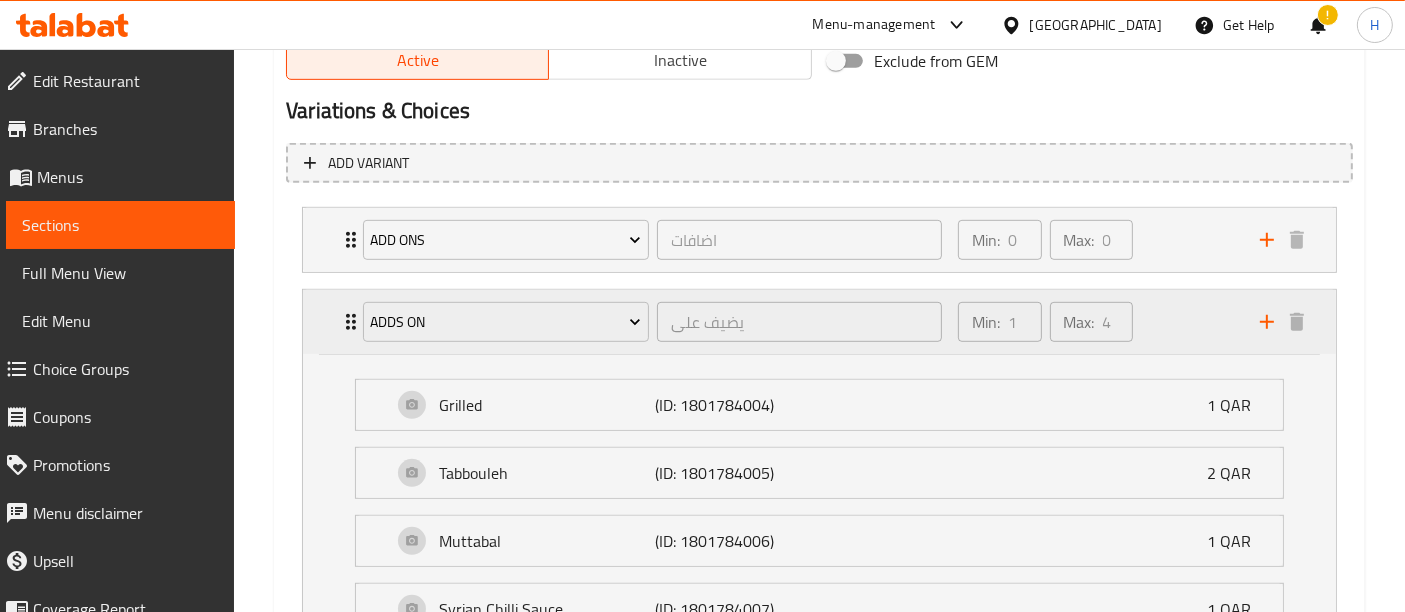 scroll, scrollTop: 1048, scrollLeft: 0, axis: vertical 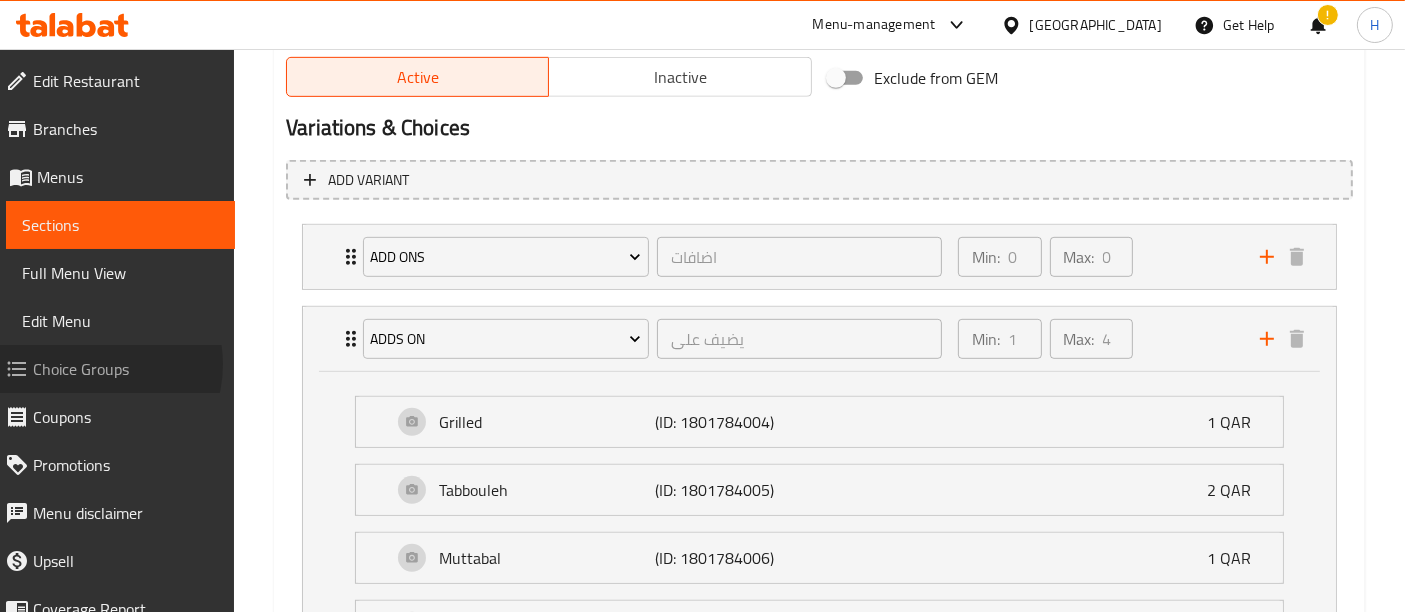 click on "Choice Groups" at bounding box center [126, 369] 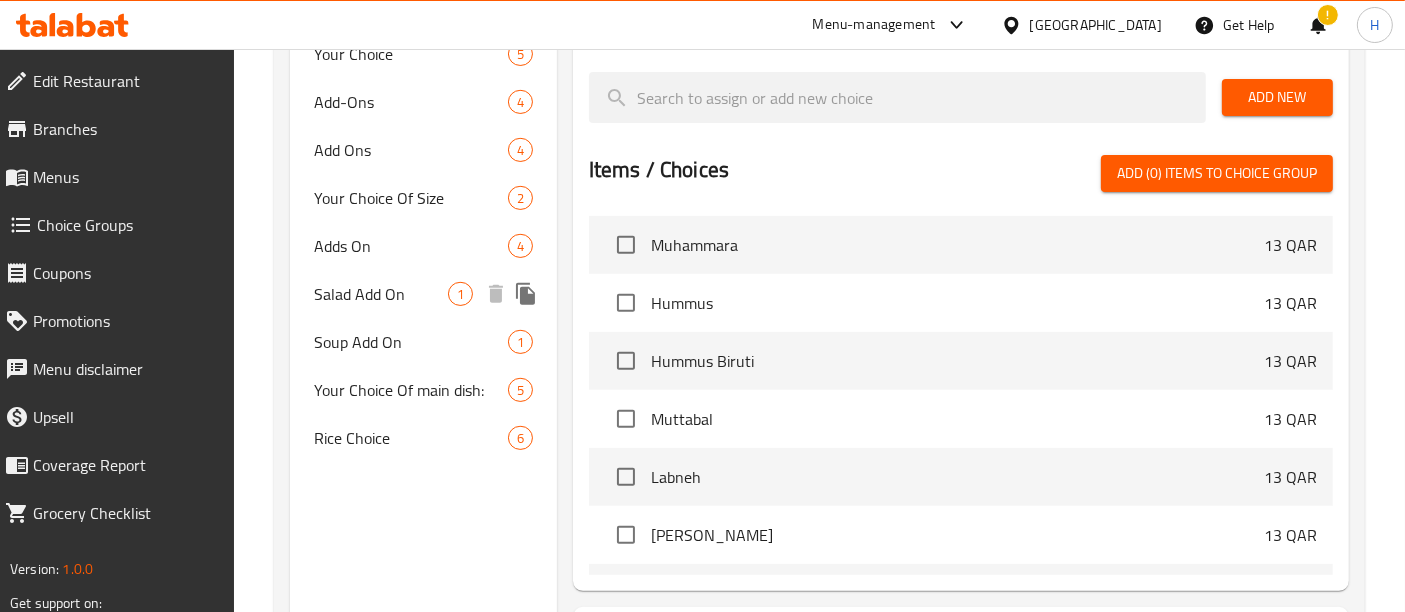 scroll, scrollTop: 743, scrollLeft: 0, axis: vertical 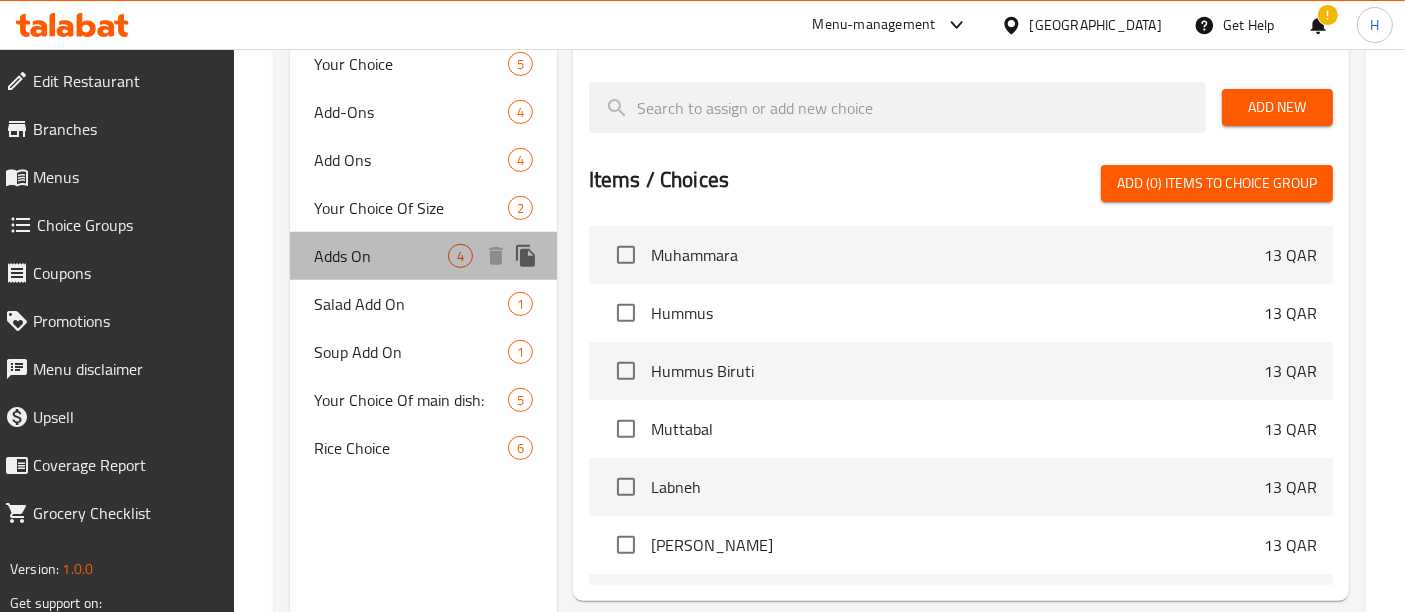 click on "Adds On" at bounding box center (381, 256) 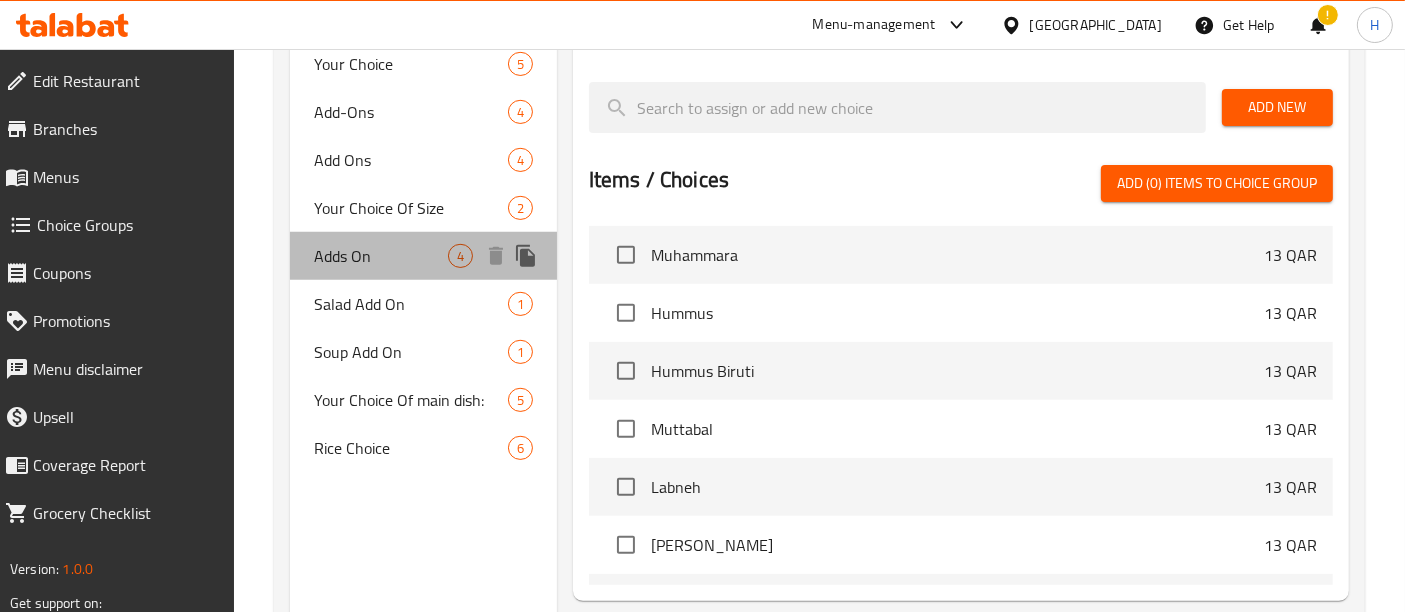 type on "يضيف على" 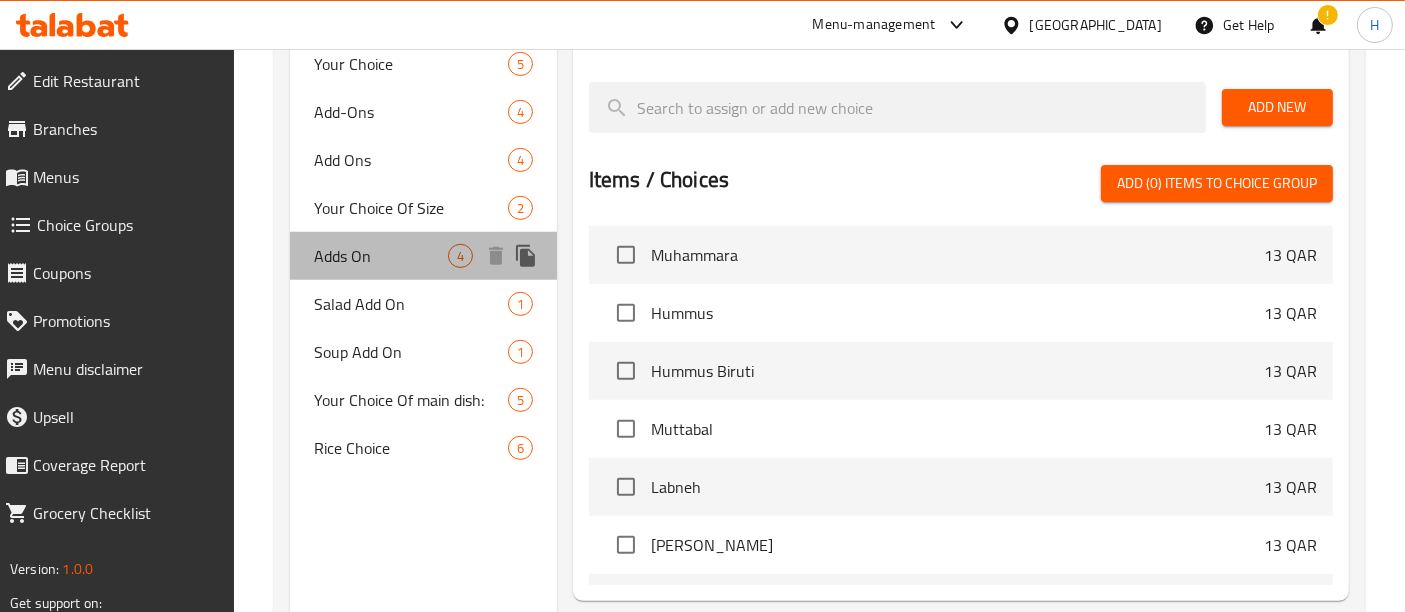 type on "4" 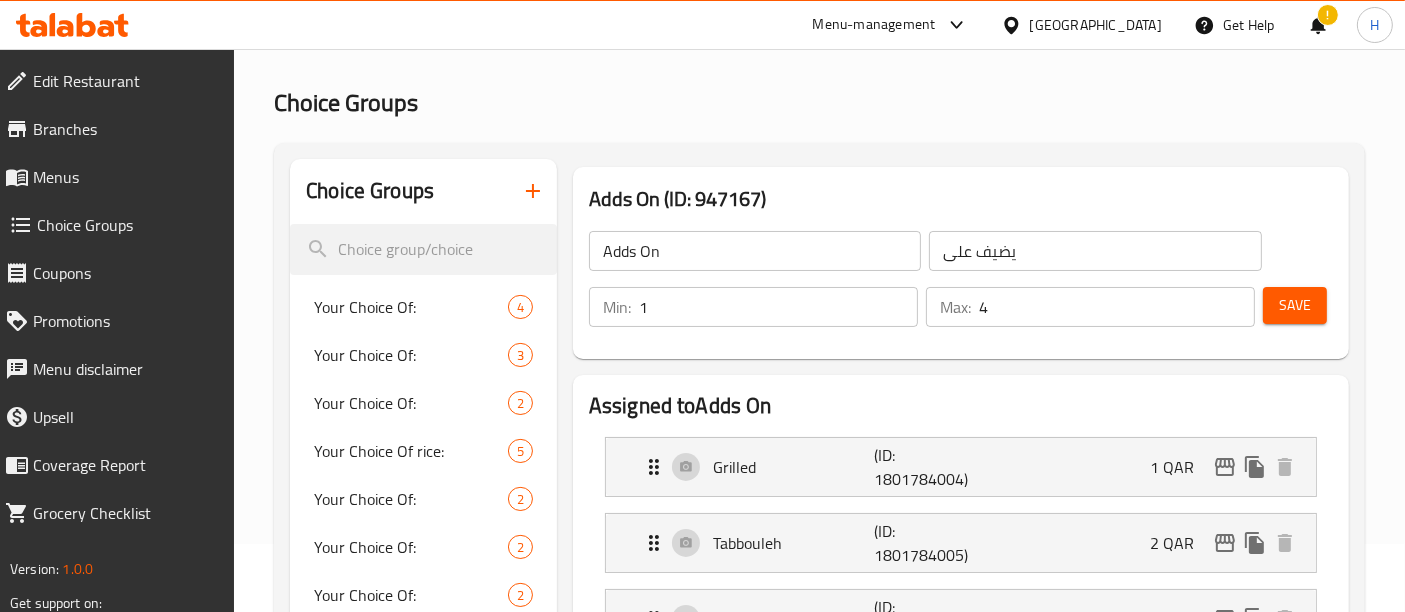 scroll, scrollTop: 66, scrollLeft: 0, axis: vertical 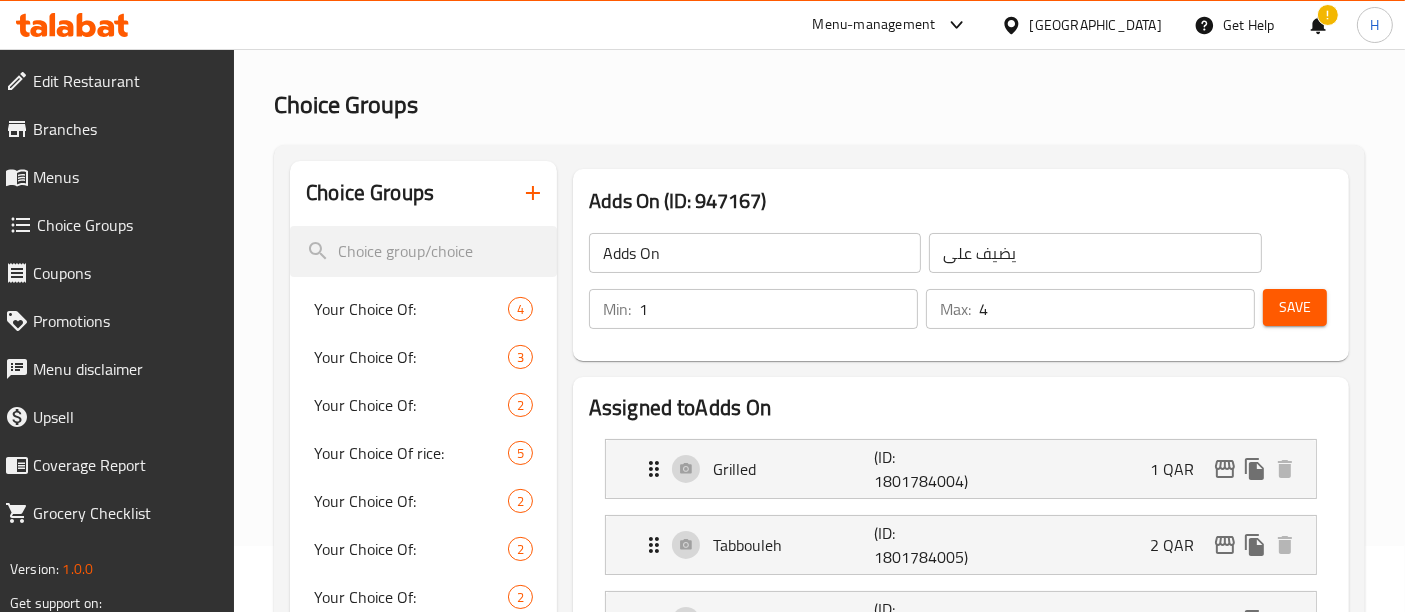 click on "1" at bounding box center (778, 309) 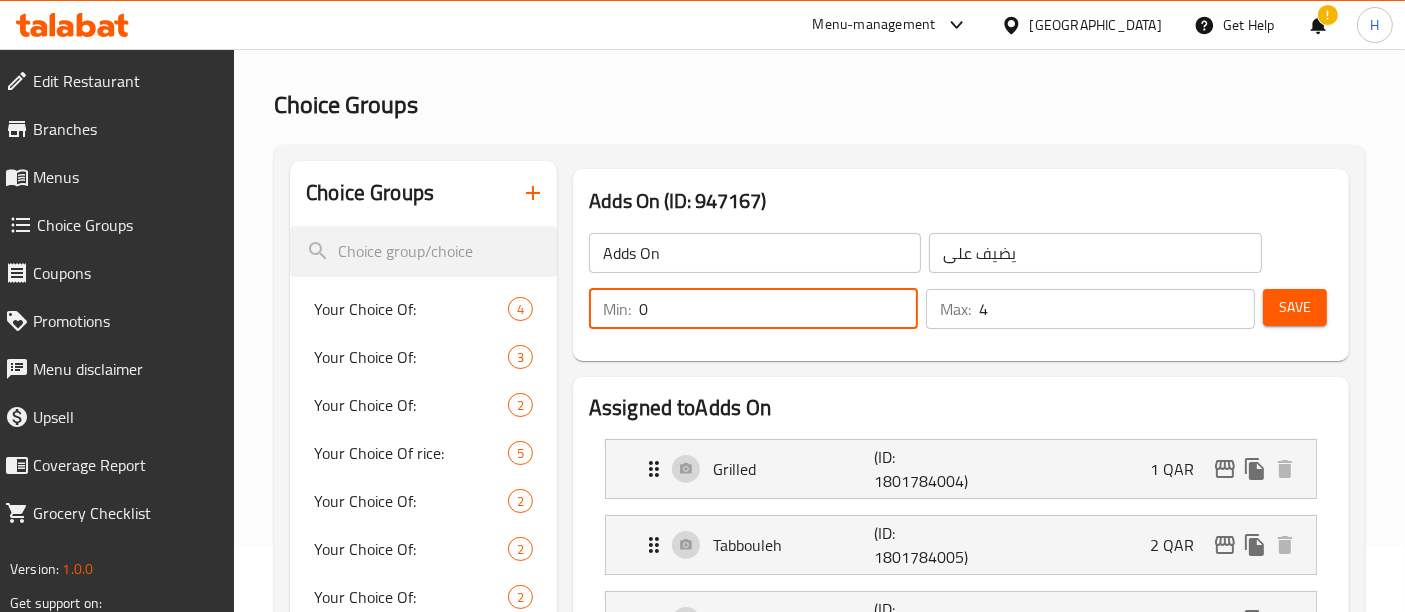 type on "0" 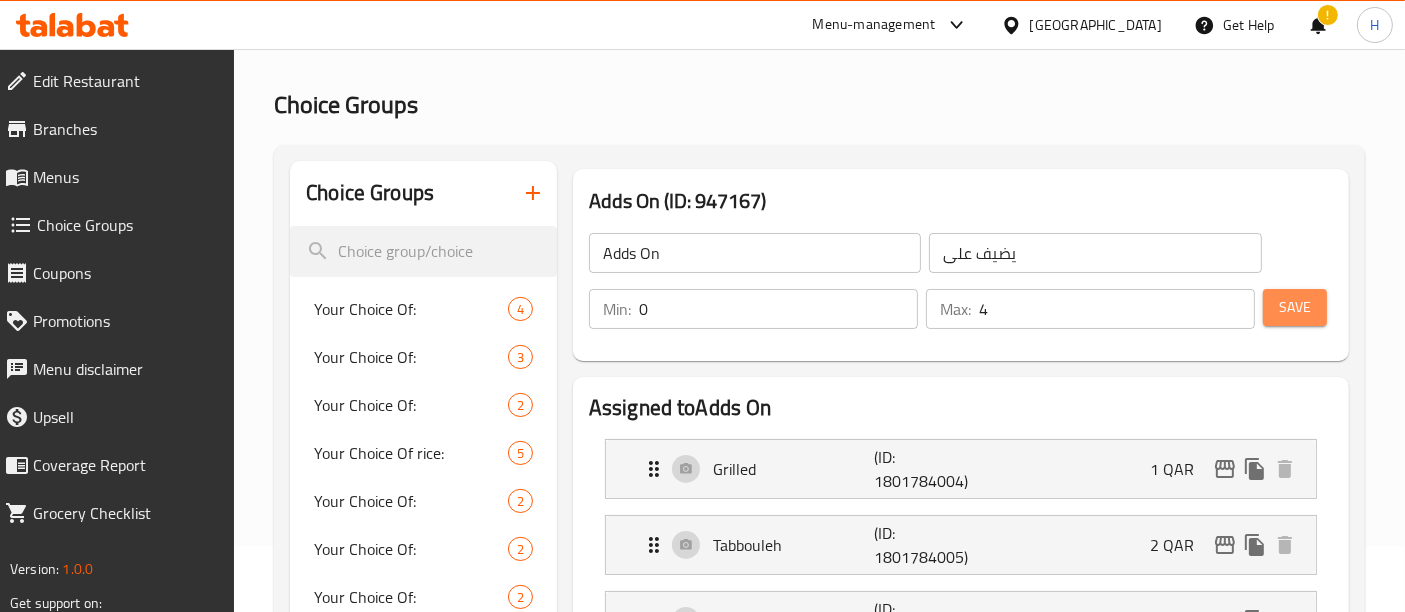 click on "Save" at bounding box center (1295, 307) 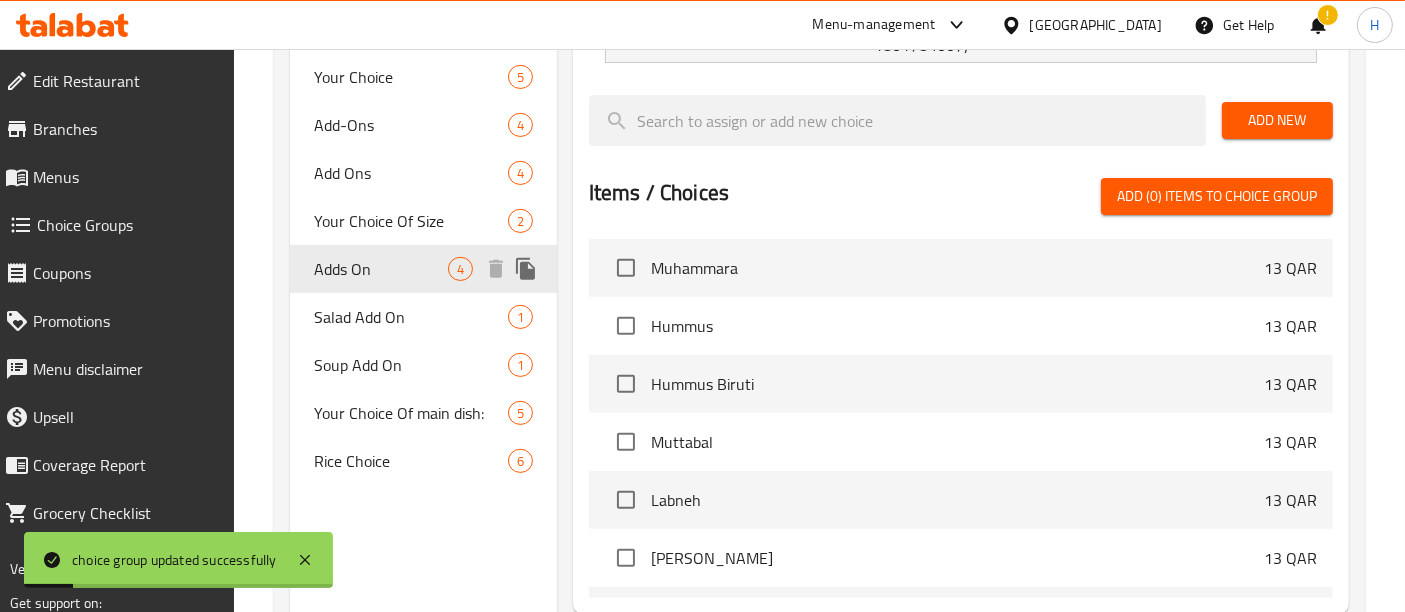 scroll, scrollTop: 731, scrollLeft: 0, axis: vertical 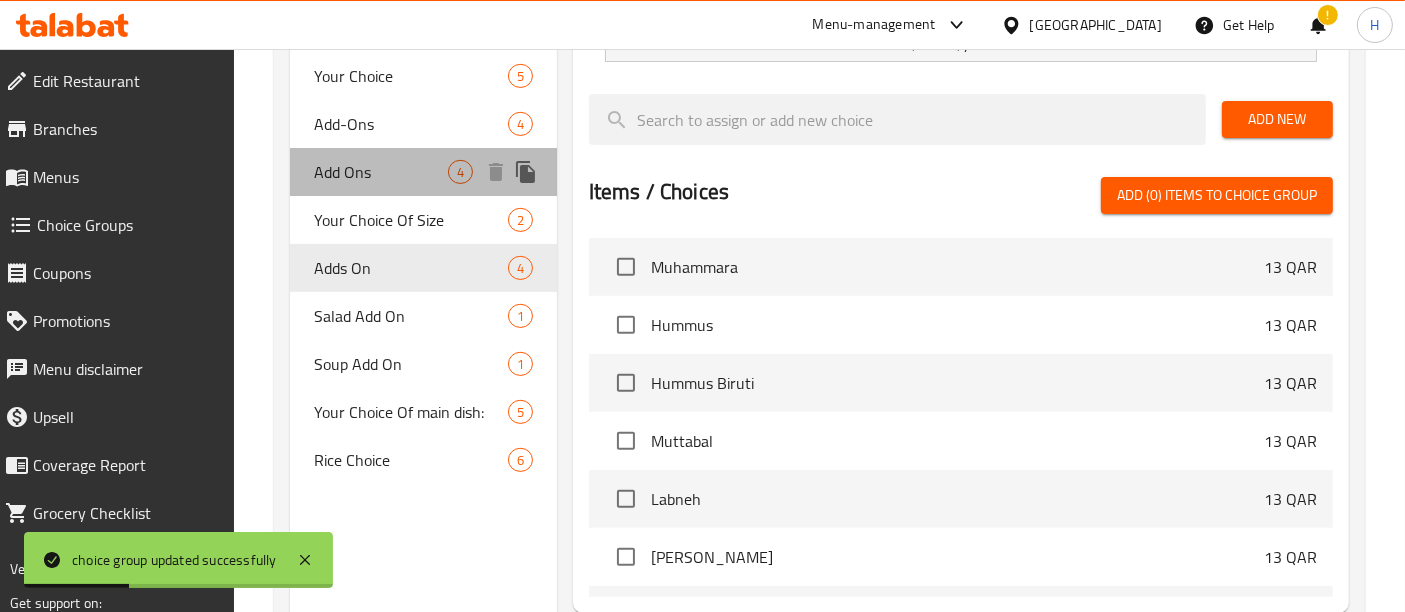 click on "Add Ons" at bounding box center (381, 172) 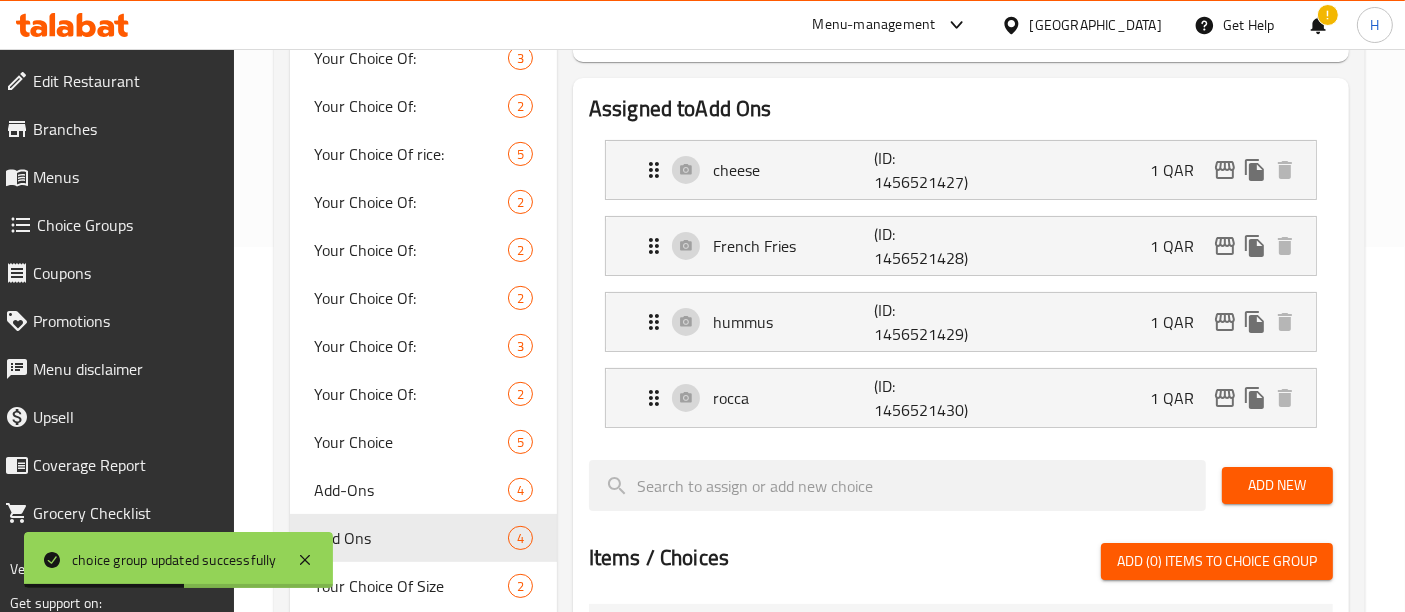 scroll, scrollTop: 611, scrollLeft: 0, axis: vertical 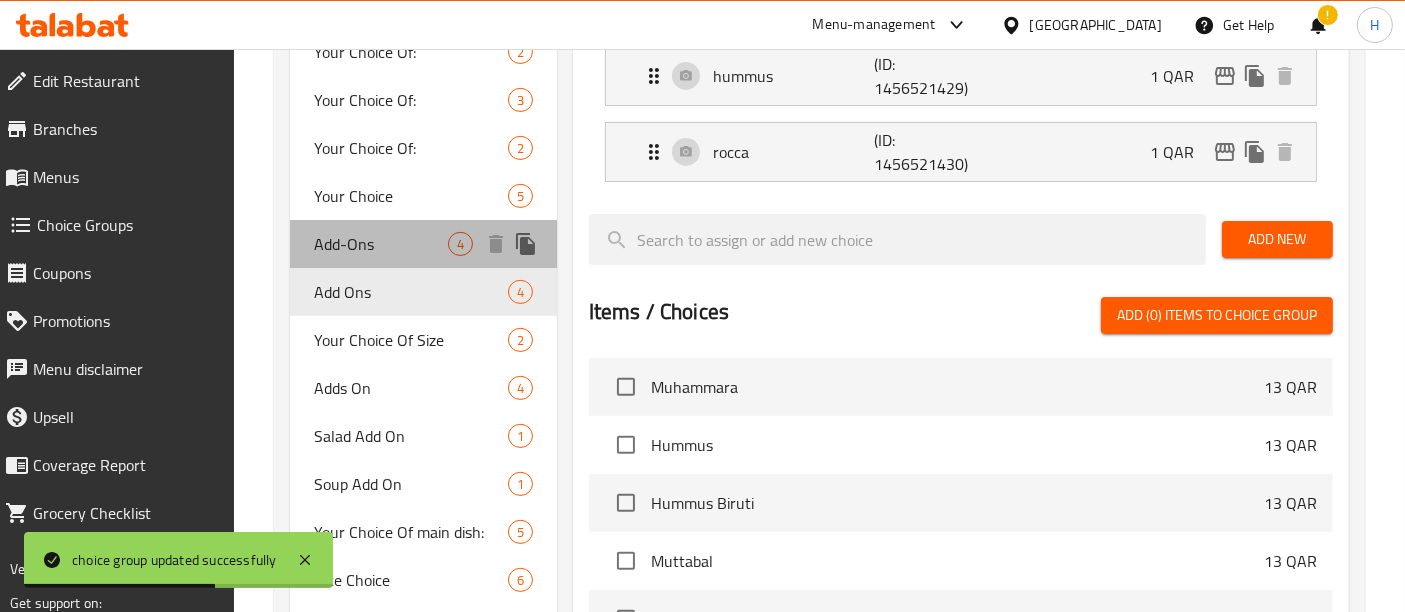 click on "Add-Ons" at bounding box center [381, 244] 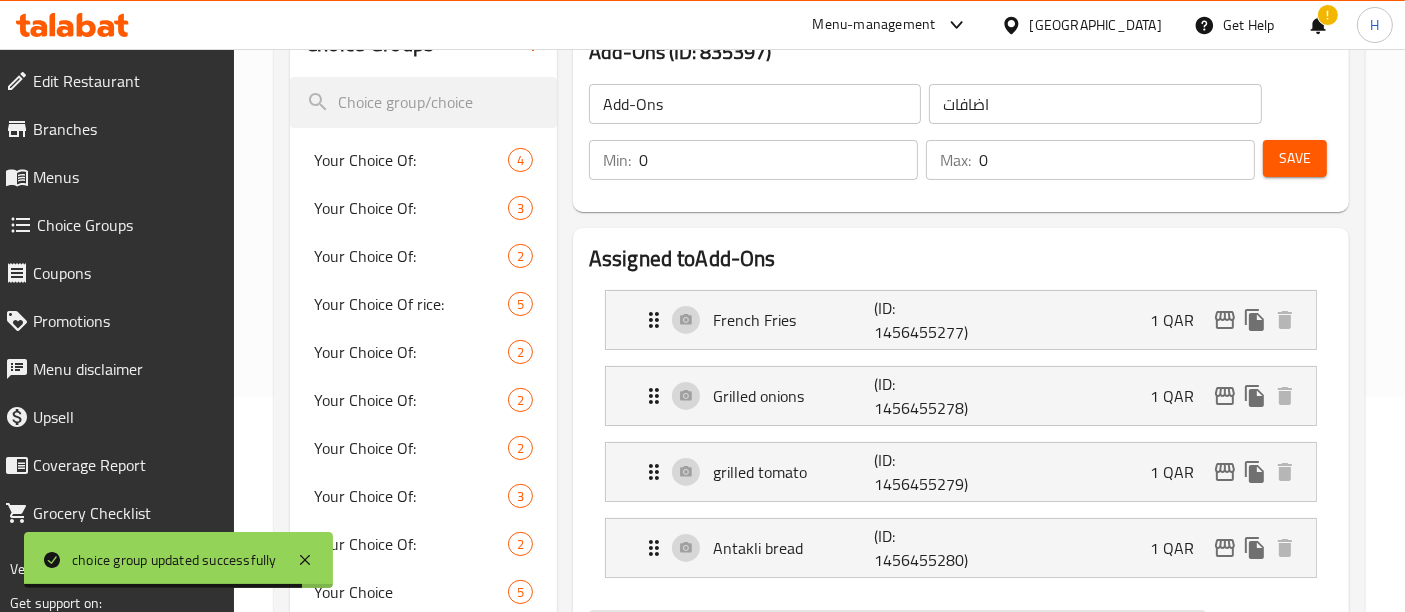 scroll, scrollTop: 0, scrollLeft: 0, axis: both 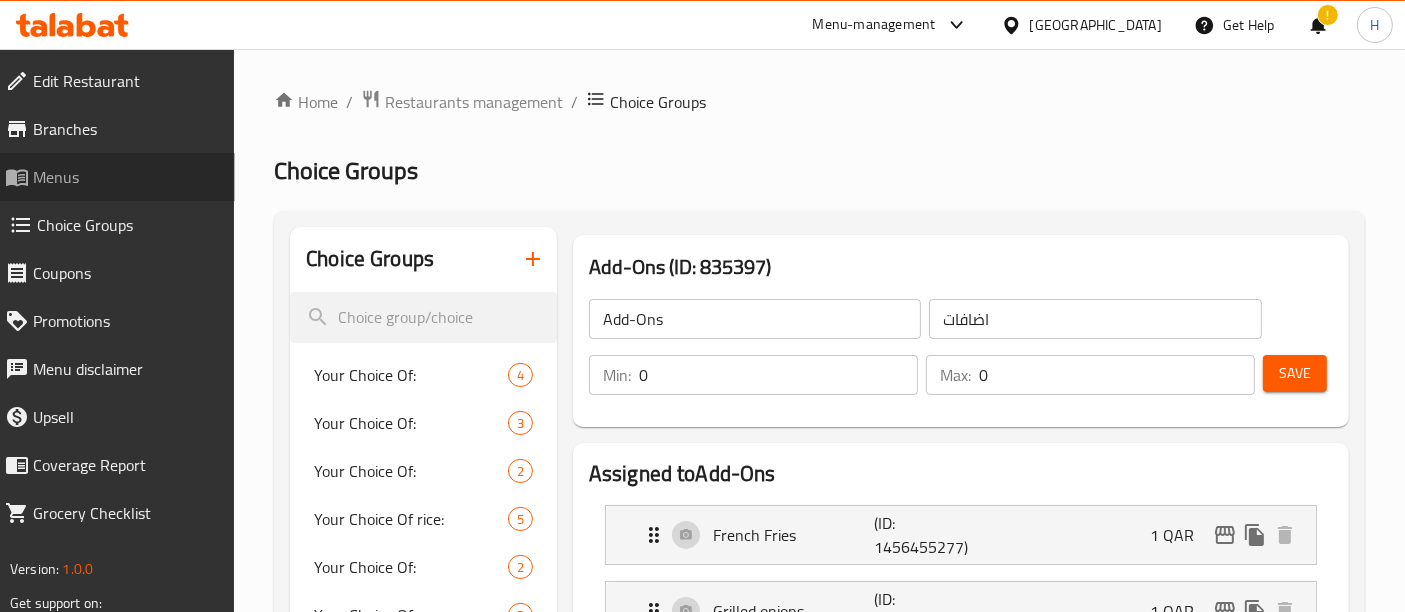 click on "Menus" at bounding box center [112, 177] 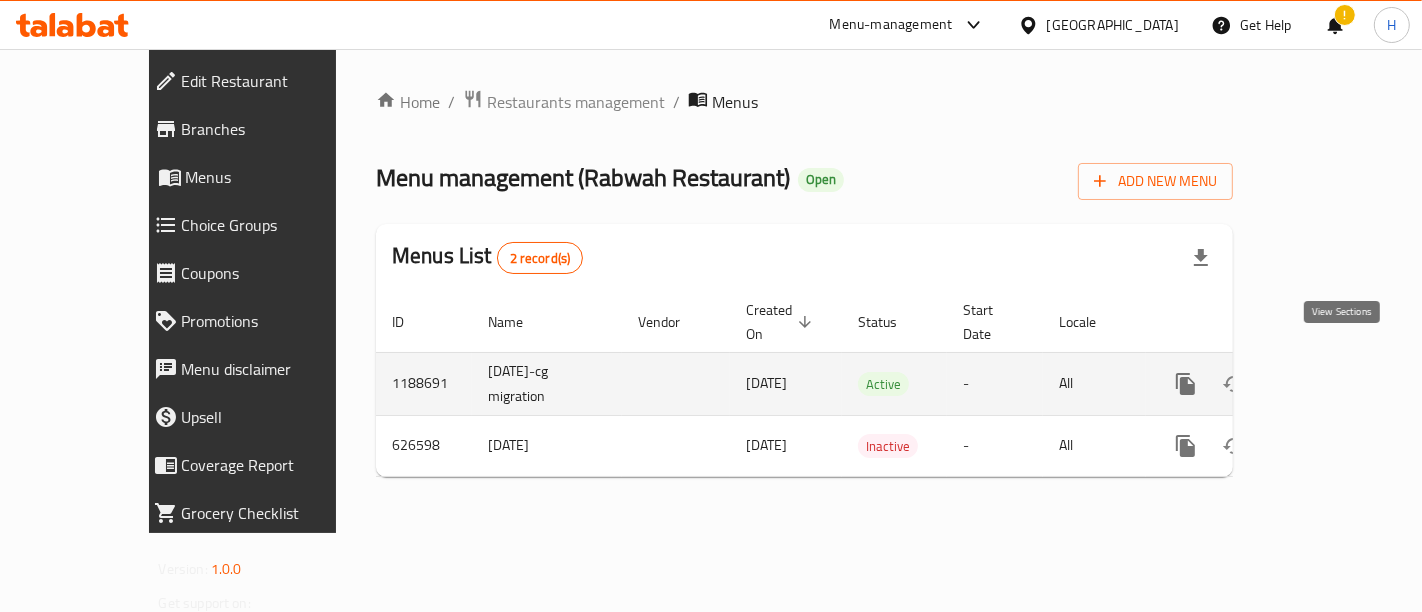 click 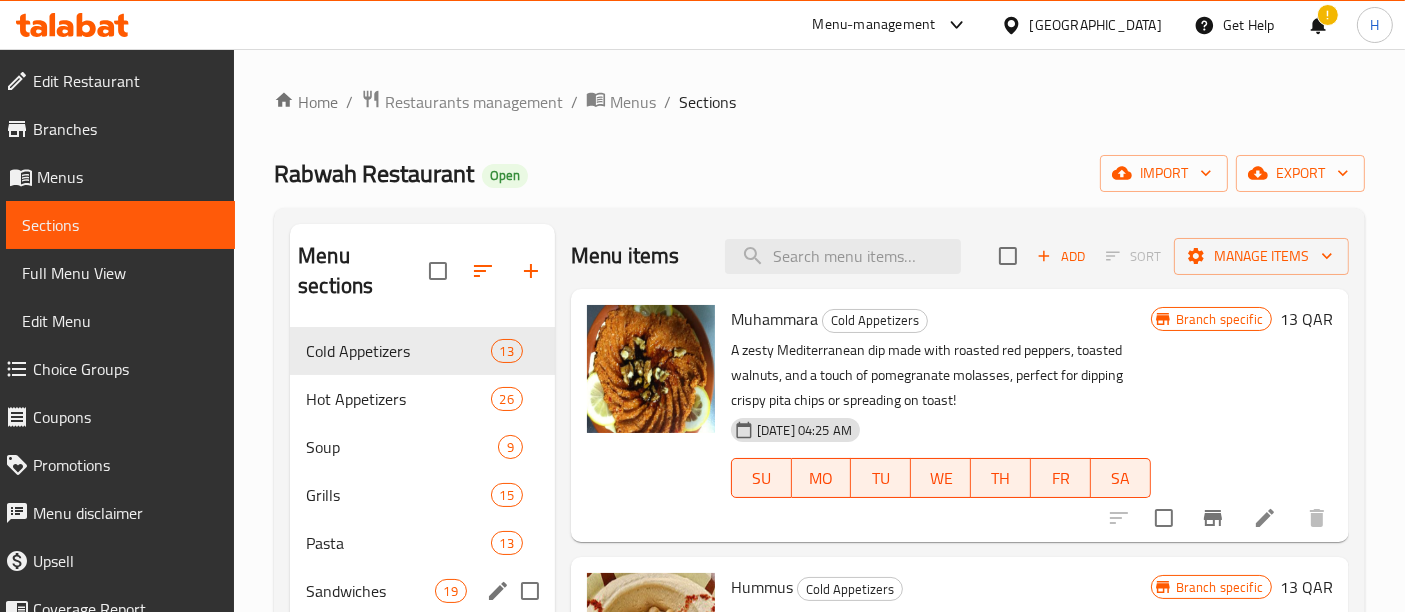 click on "Sandwiches 19" at bounding box center (422, 591) 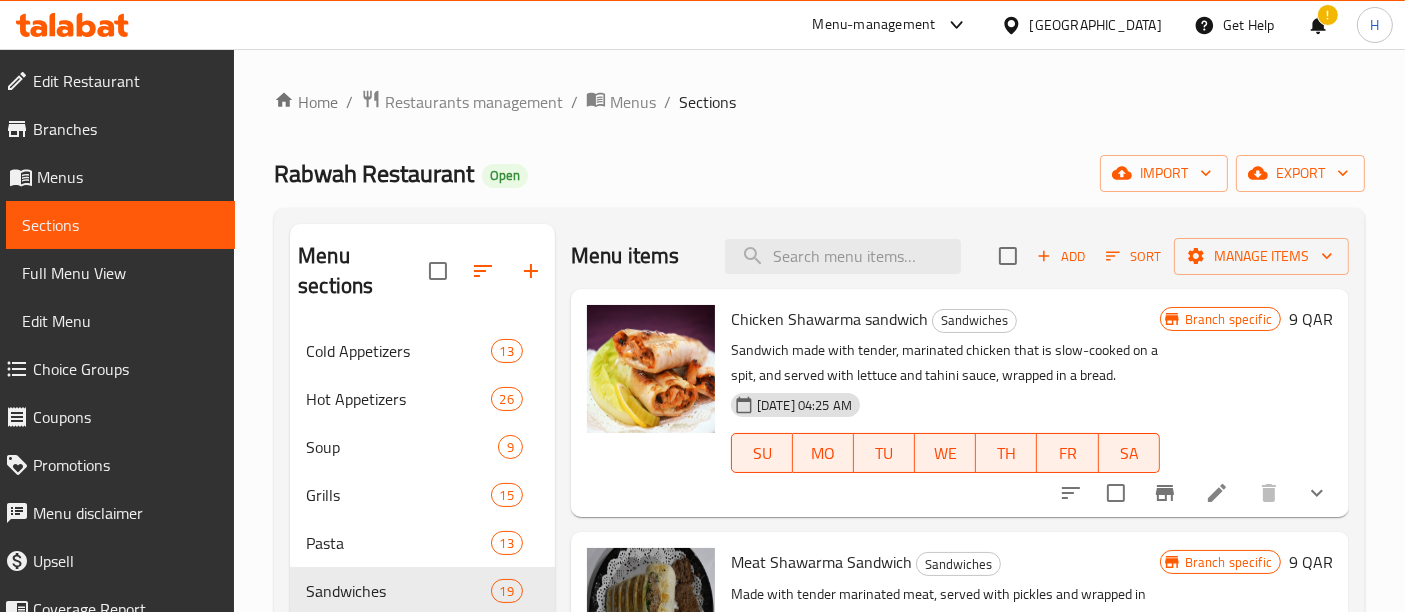 scroll, scrollTop: 137, scrollLeft: 0, axis: vertical 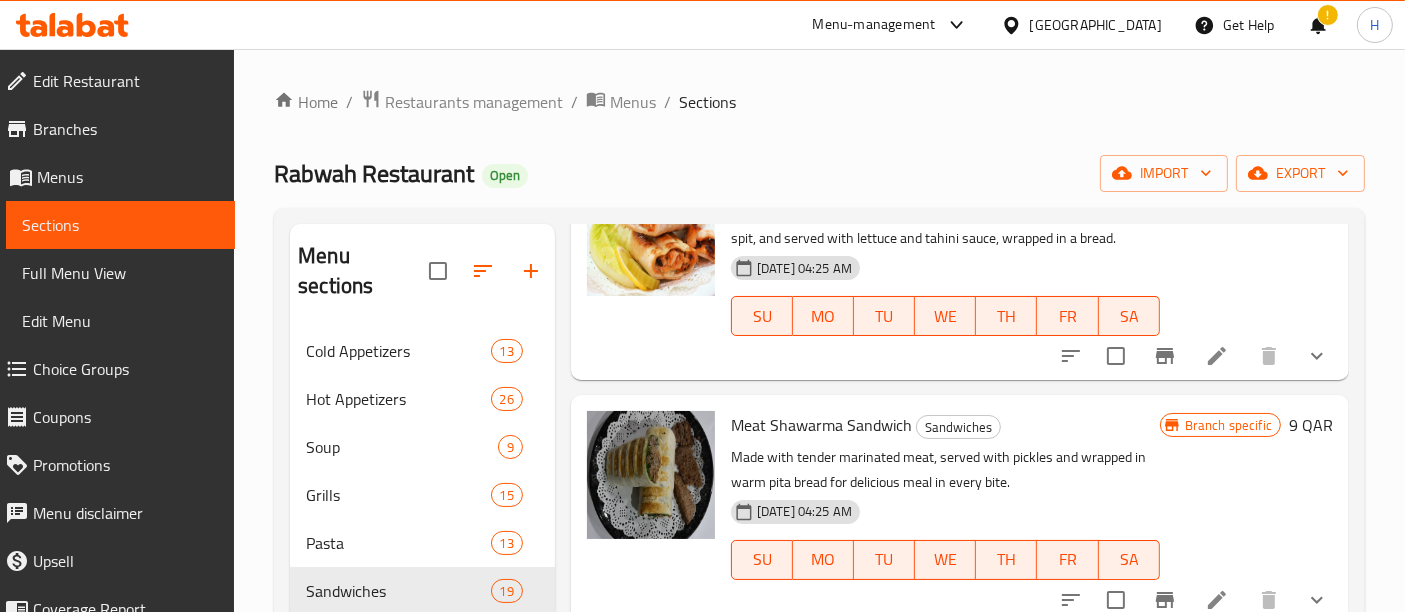 click 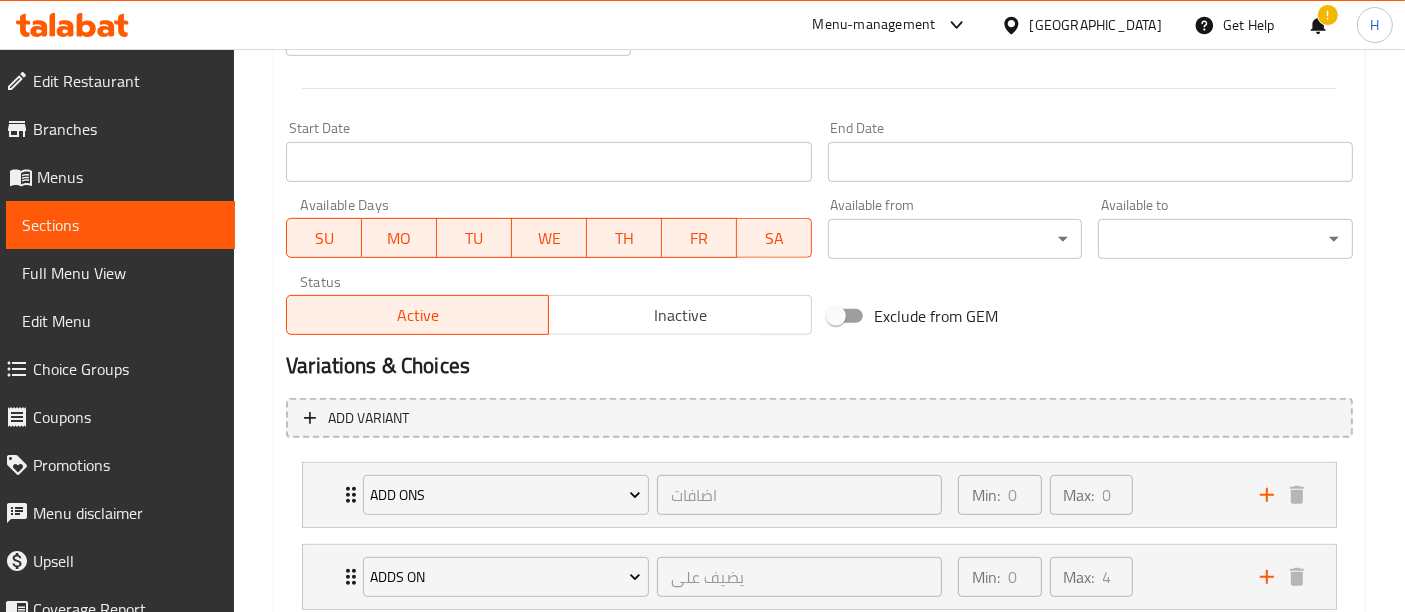 scroll, scrollTop: 942, scrollLeft: 0, axis: vertical 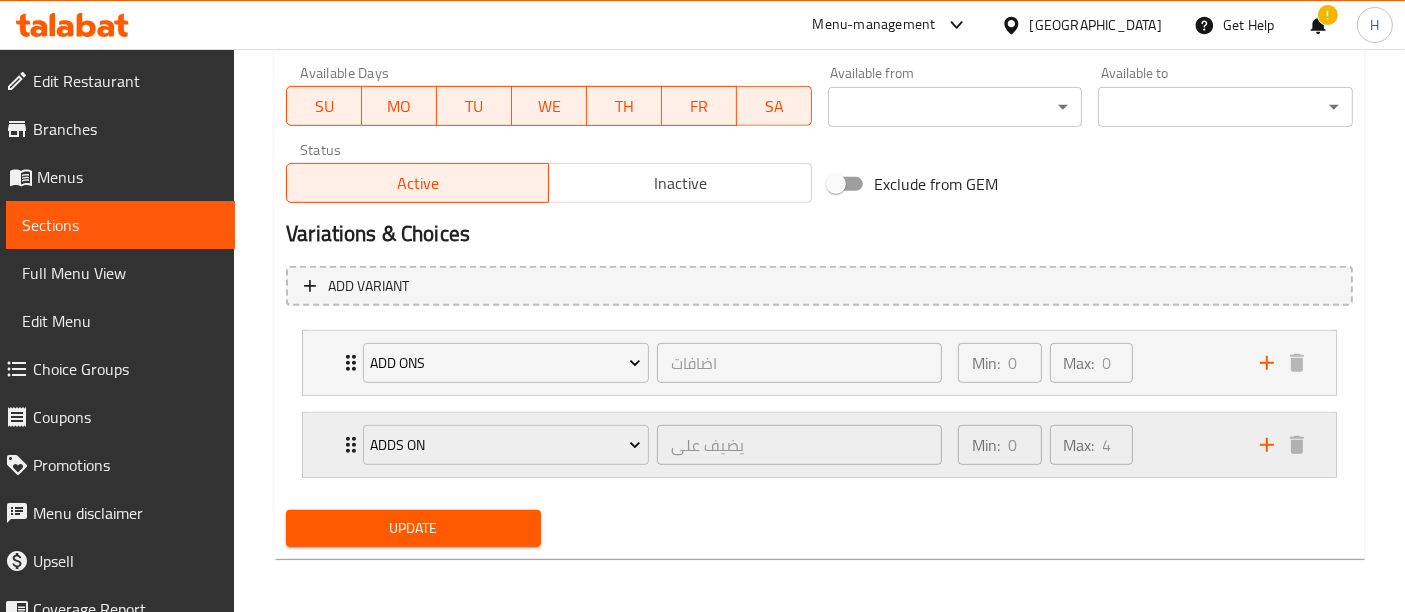 click on "Min: 0 ​ Max: 4 ​" at bounding box center (1097, 445) 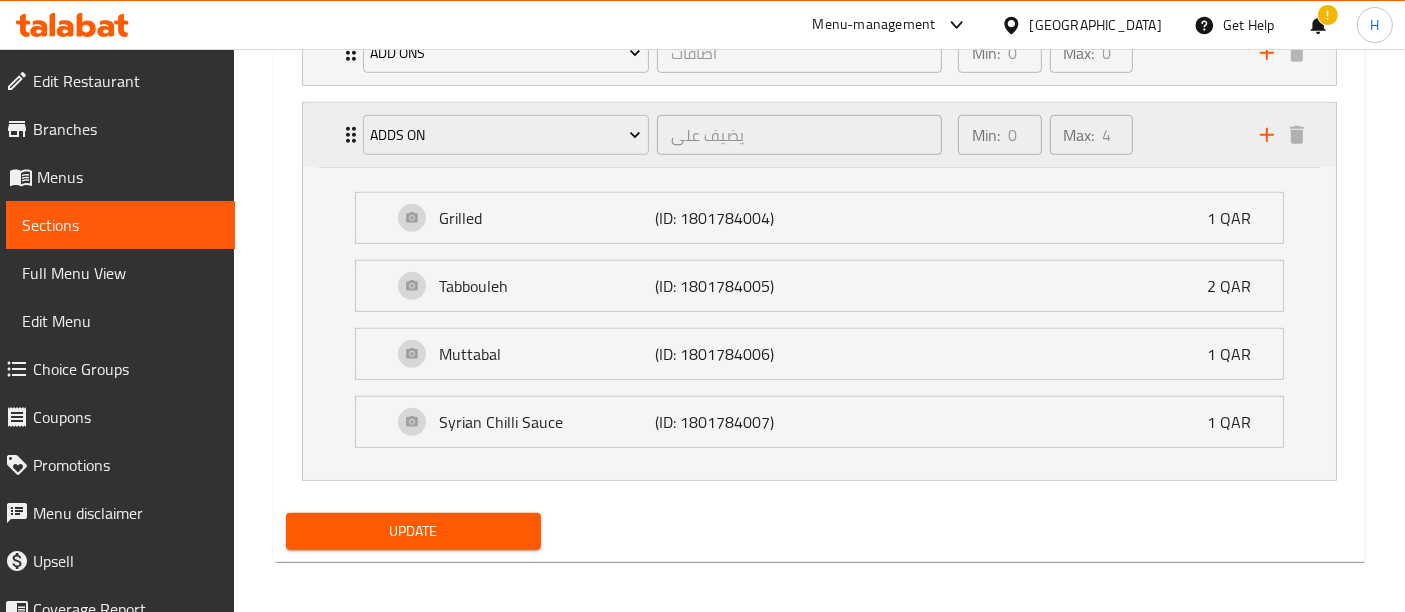 scroll, scrollTop: 1251, scrollLeft: 0, axis: vertical 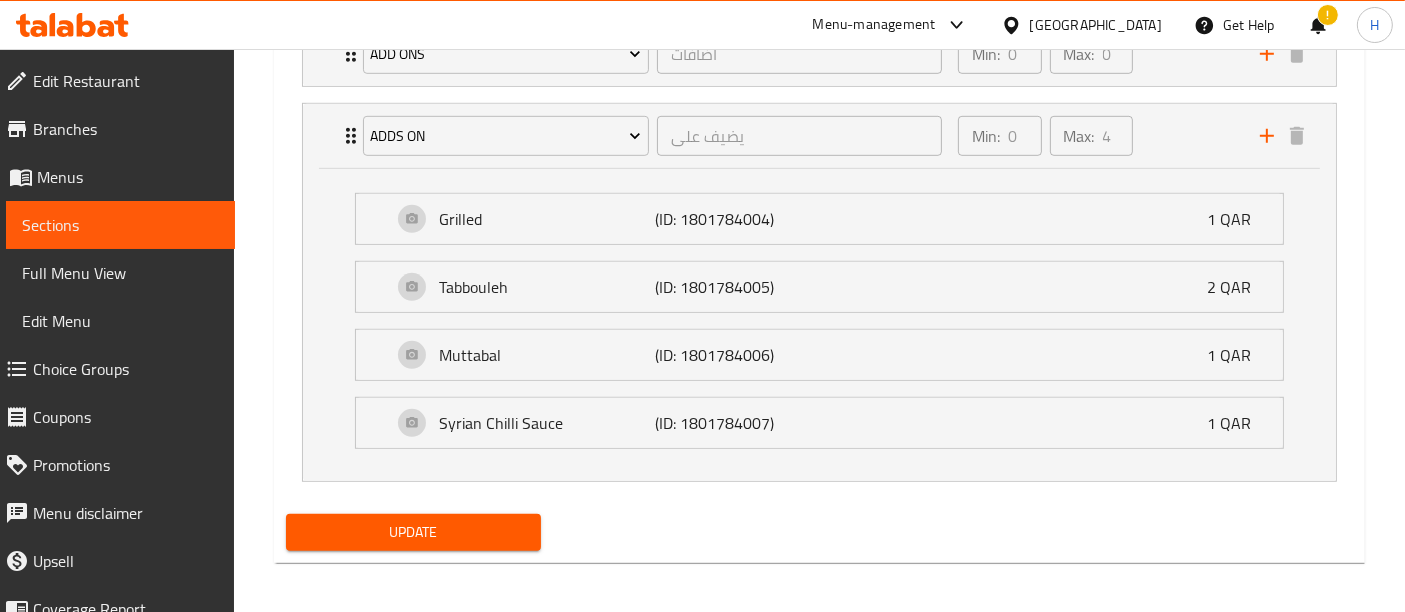 click on "Choice Groups" at bounding box center [126, 369] 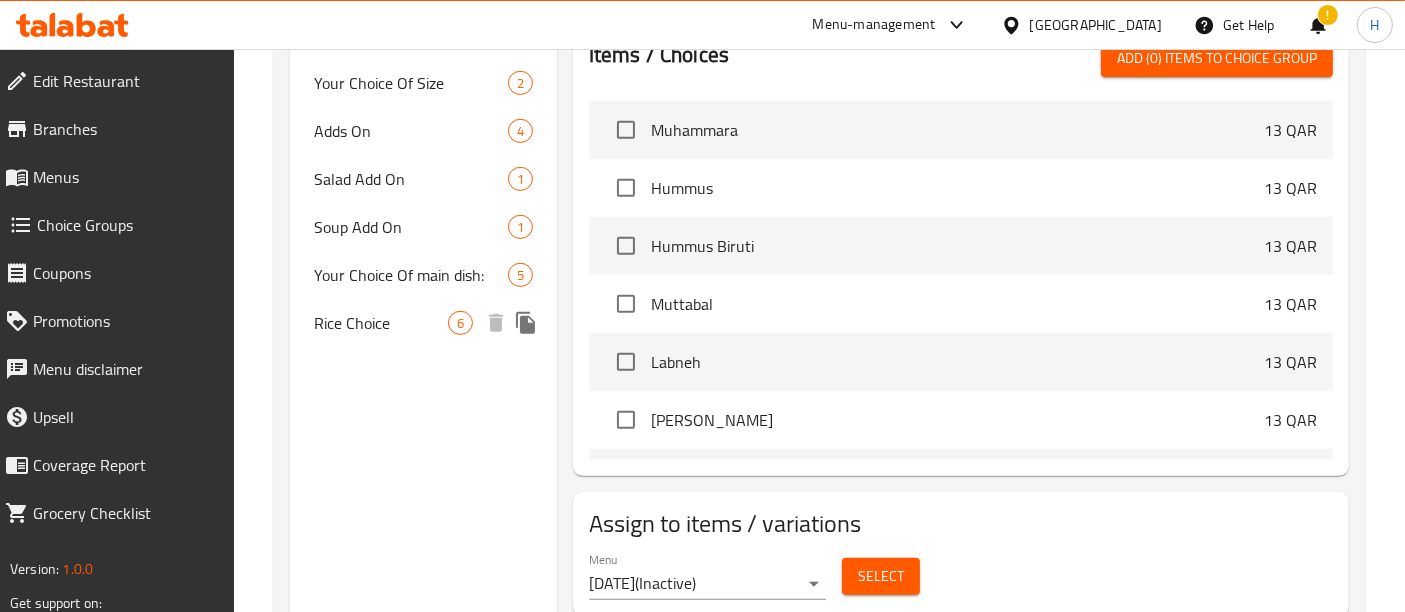 scroll, scrollTop: 869, scrollLeft: 0, axis: vertical 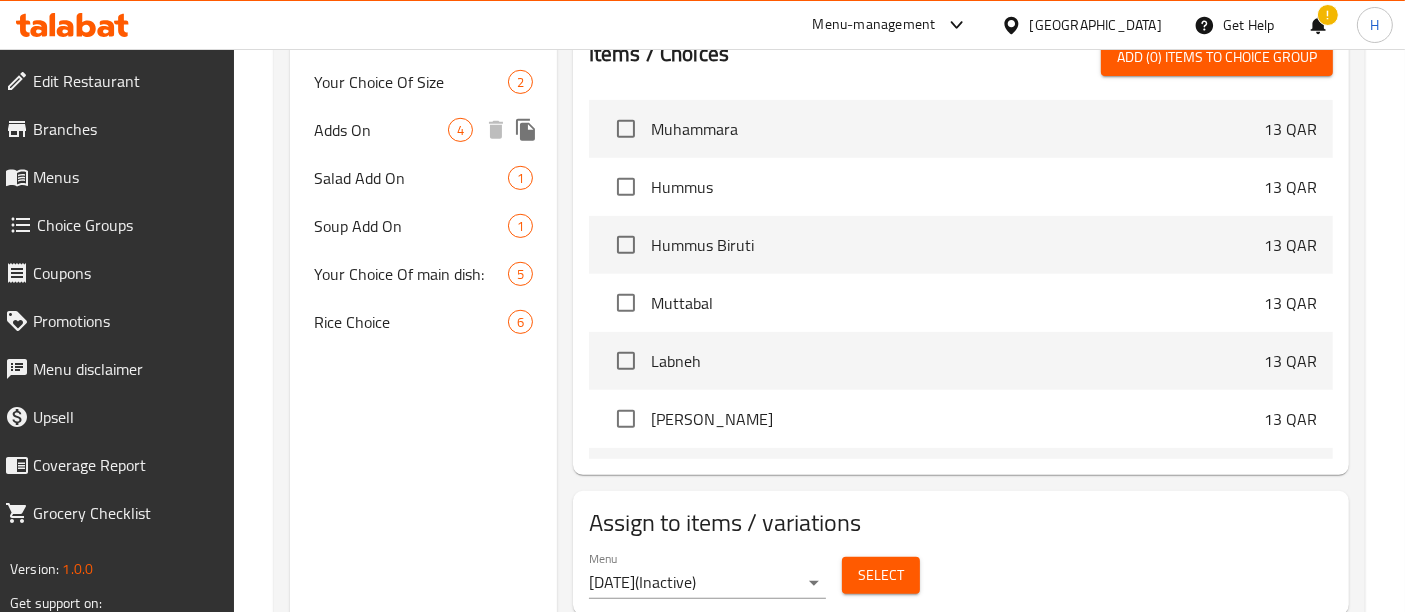click on "Adds On 4" at bounding box center (423, 130) 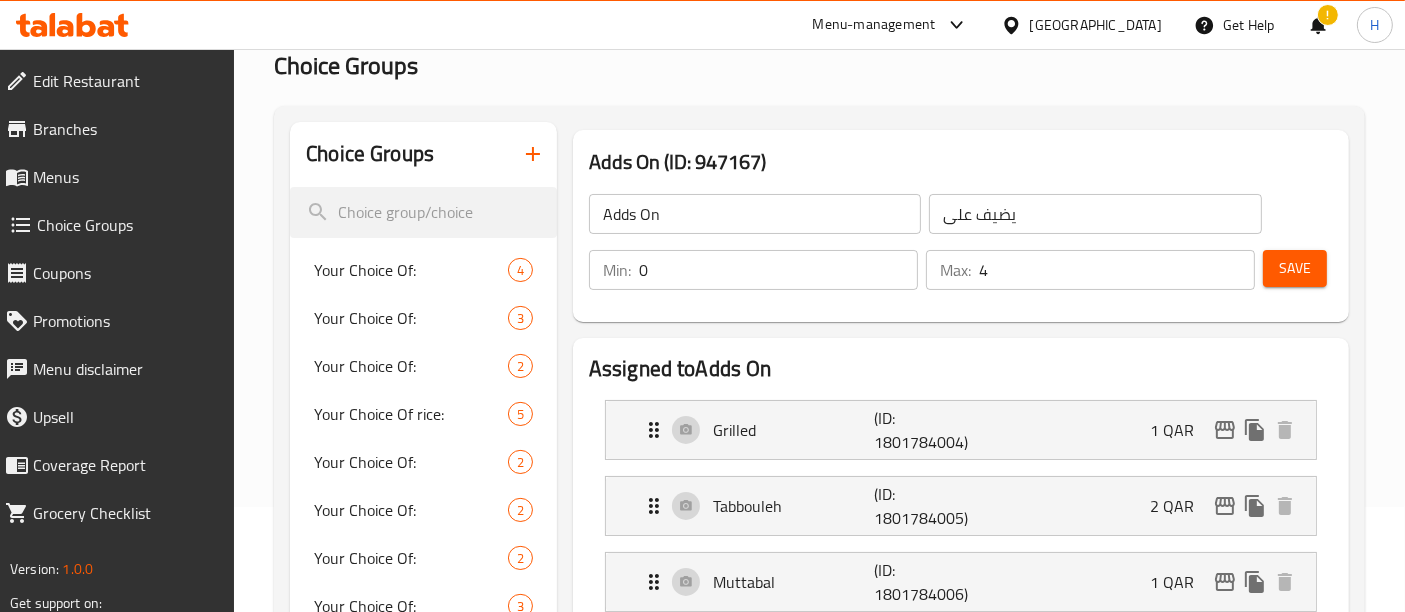 scroll, scrollTop: 71, scrollLeft: 0, axis: vertical 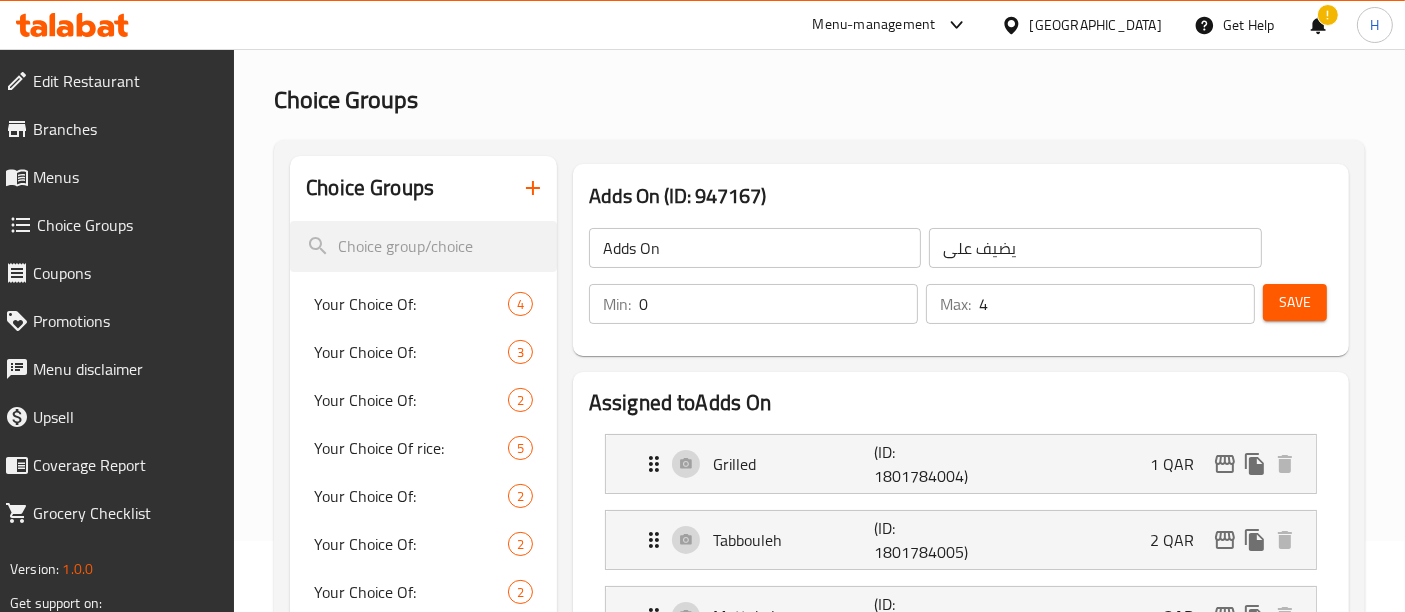 click on "4" at bounding box center [1117, 304] 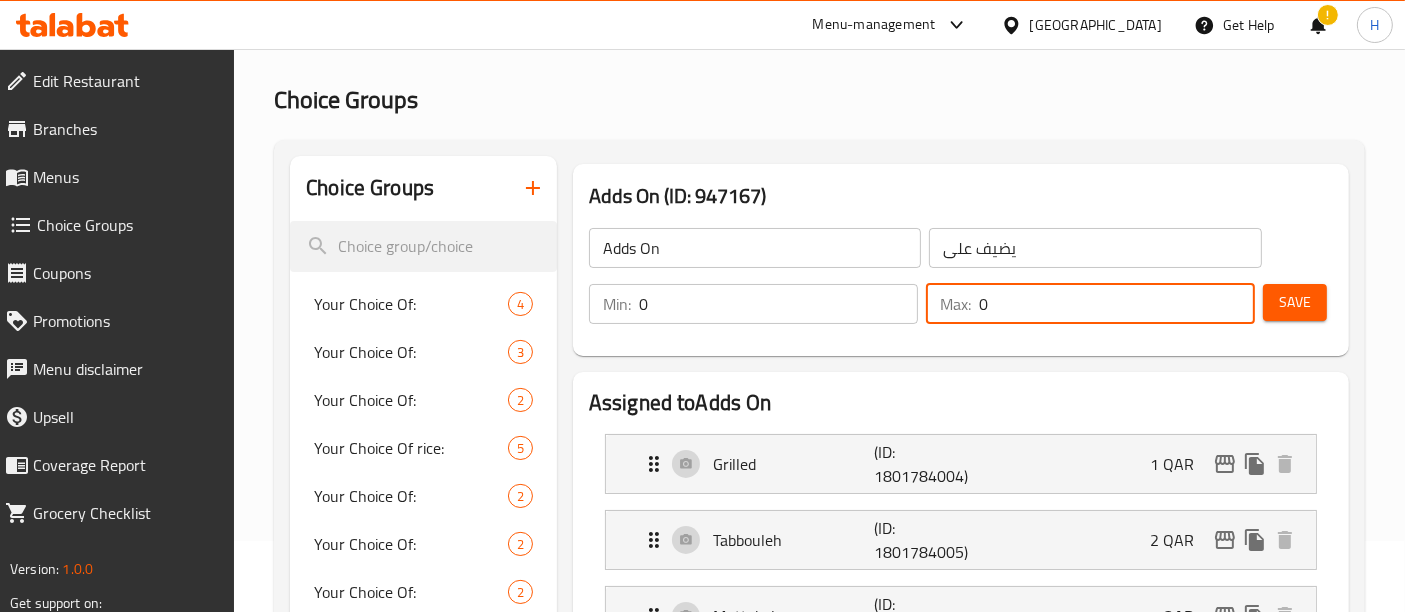 type on "0" 